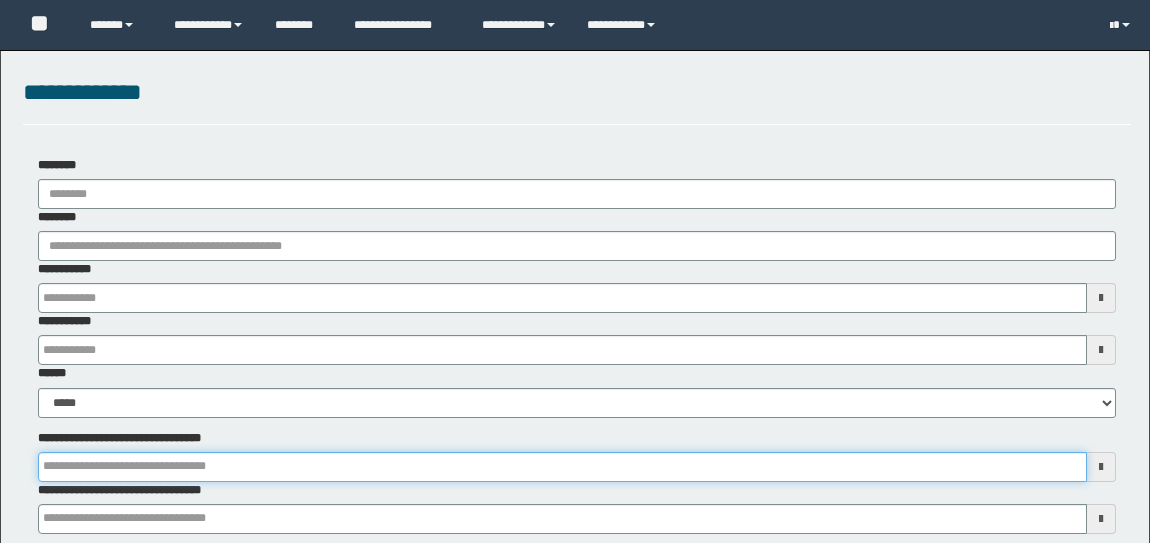 scroll, scrollTop: 0, scrollLeft: 0, axis: both 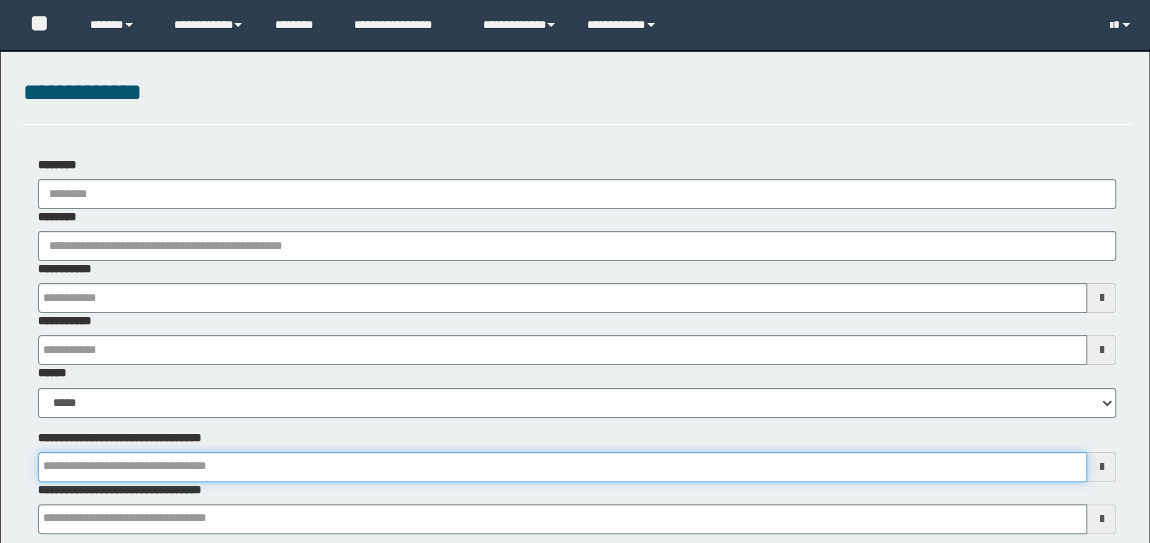 drag, startPoint x: 0, startPoint y: 0, endPoint x: 74, endPoint y: 472, distance: 477.76562 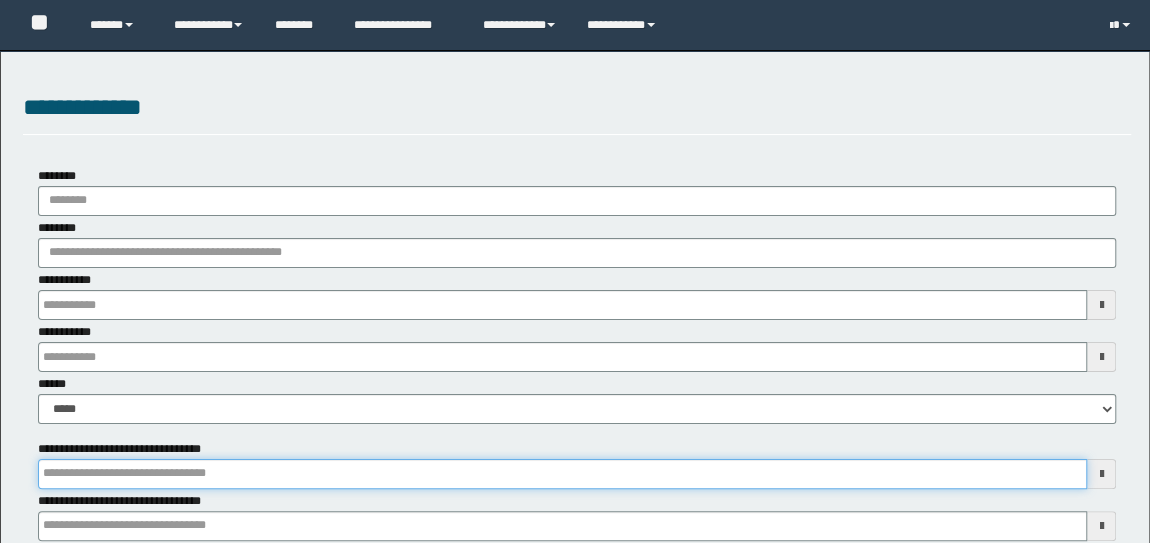 type on "**********" 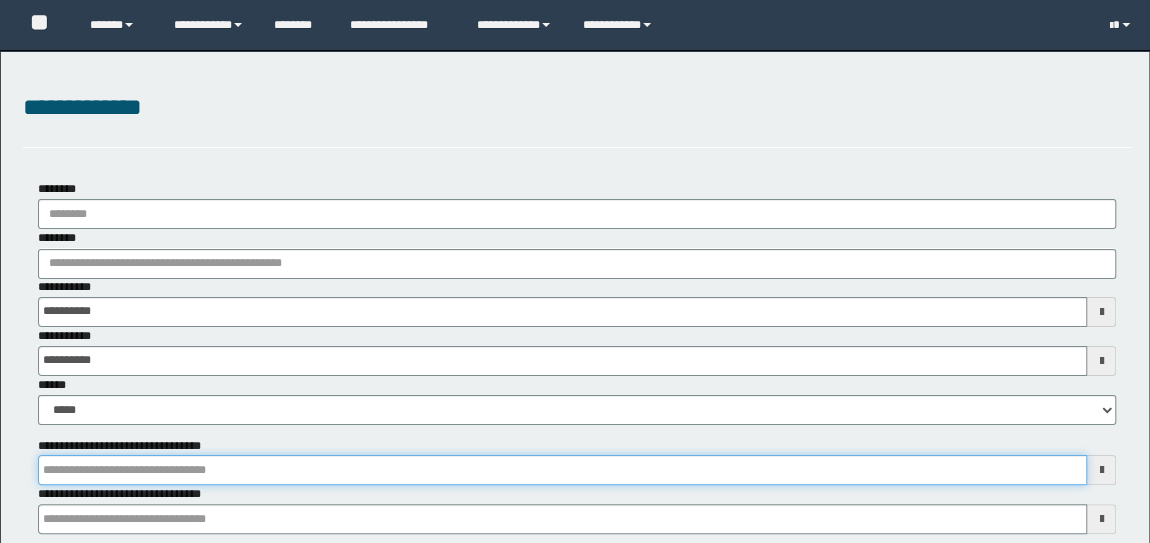 scroll, scrollTop: 0, scrollLeft: 0, axis: both 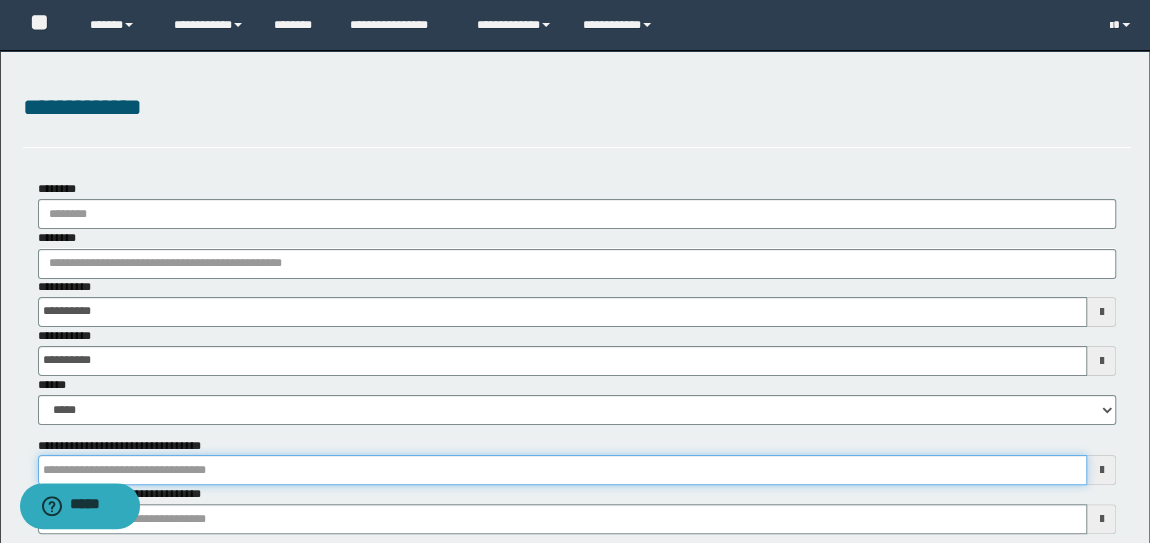 type 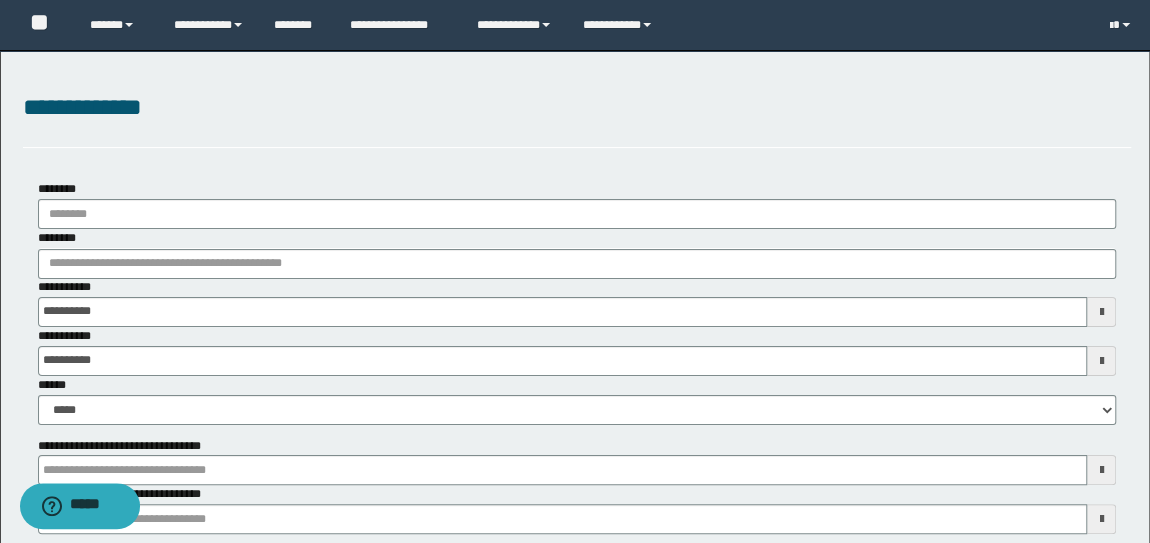 click at bounding box center (1101, 470) 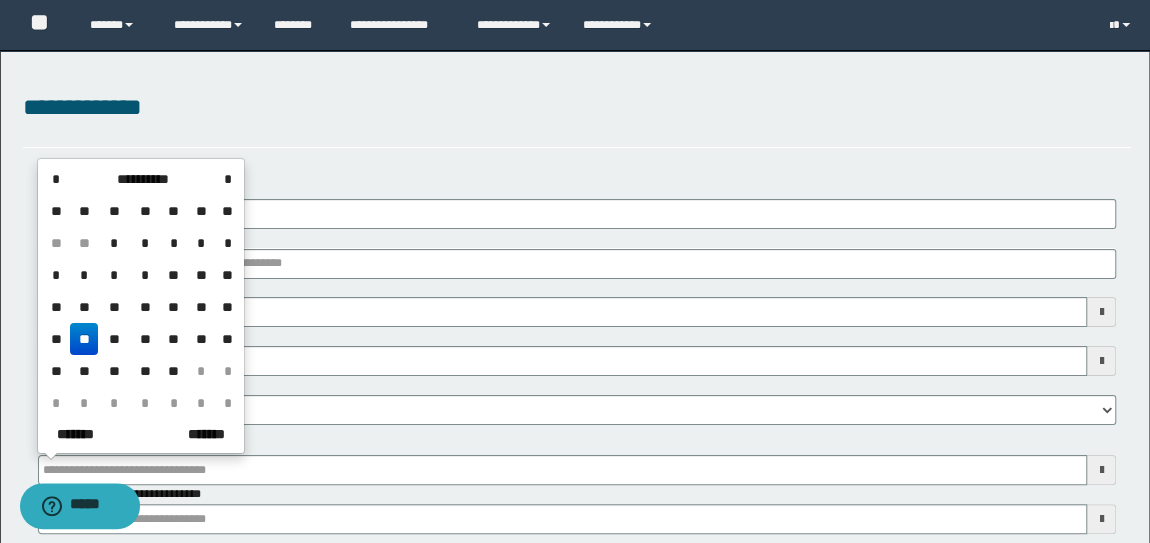 click on "**" at bounding box center [84, 339] 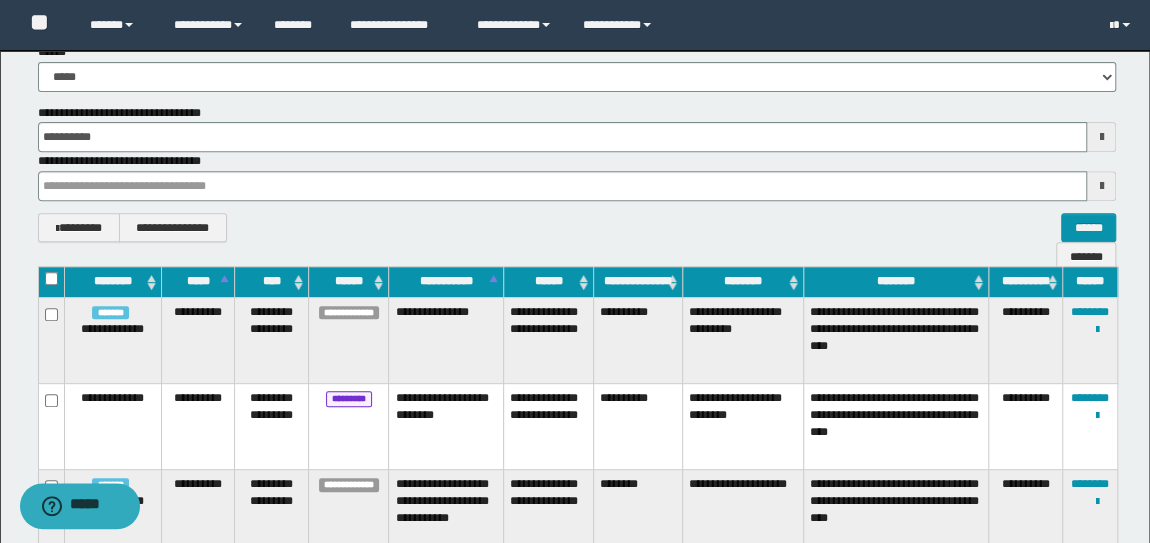 scroll, scrollTop: 374, scrollLeft: 0, axis: vertical 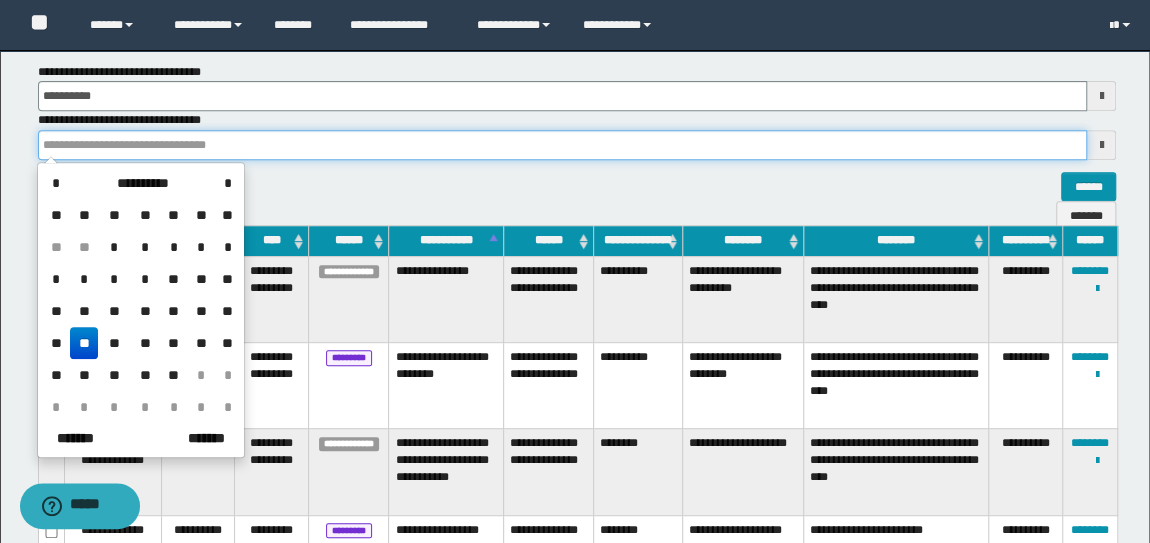 click at bounding box center [563, 145] 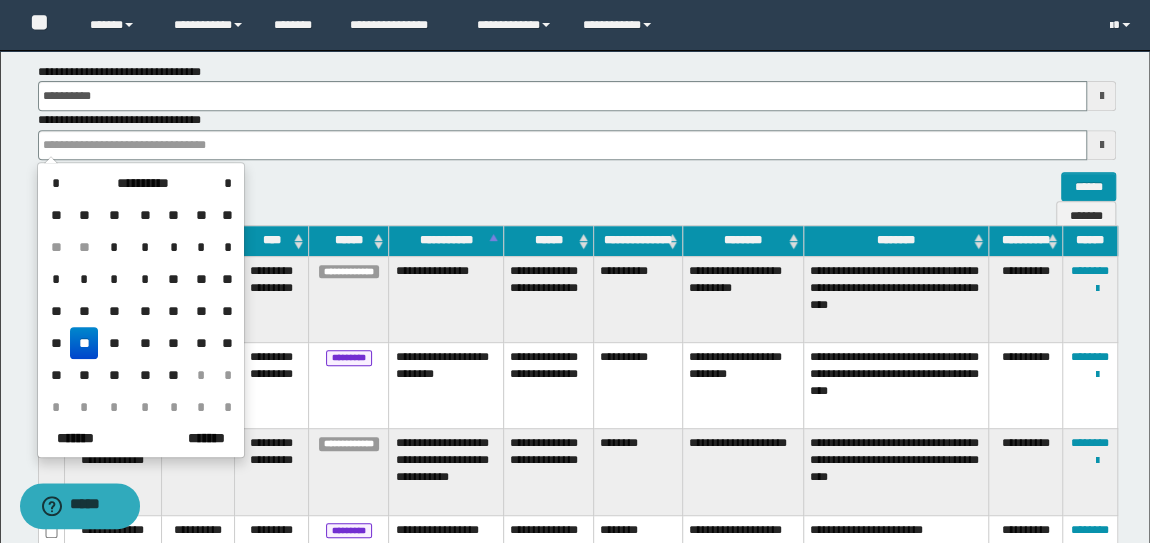click on "**" at bounding box center [84, 343] 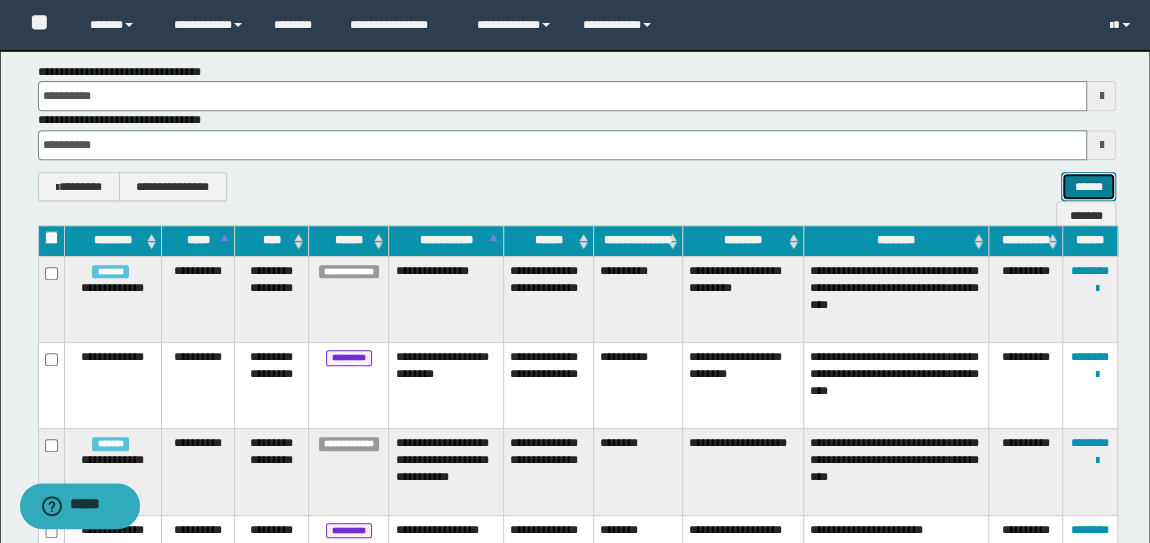 click on "******" at bounding box center [1089, 186] 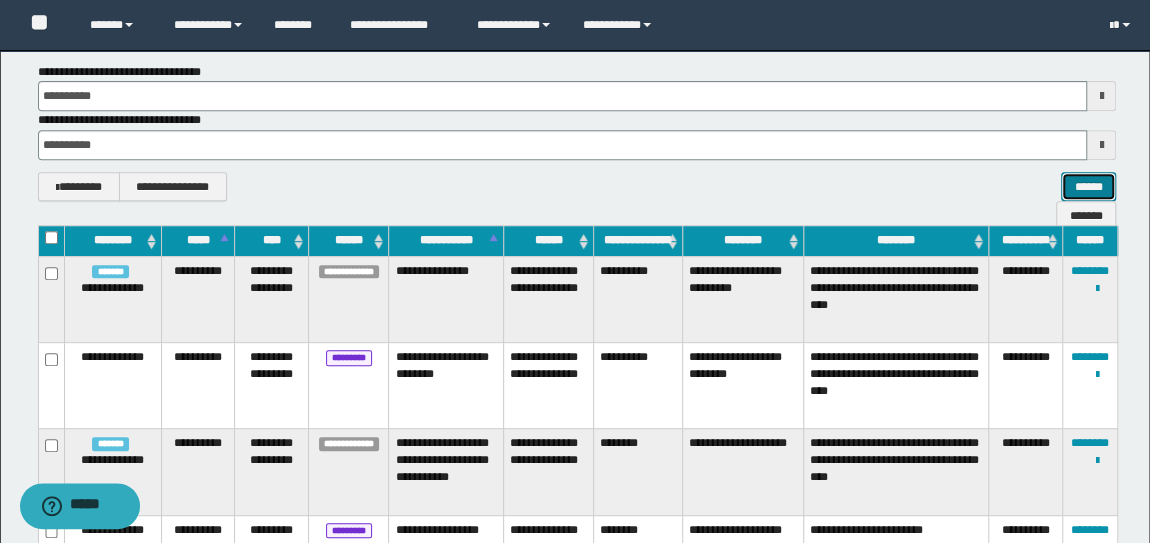 scroll, scrollTop: 0, scrollLeft: 0, axis: both 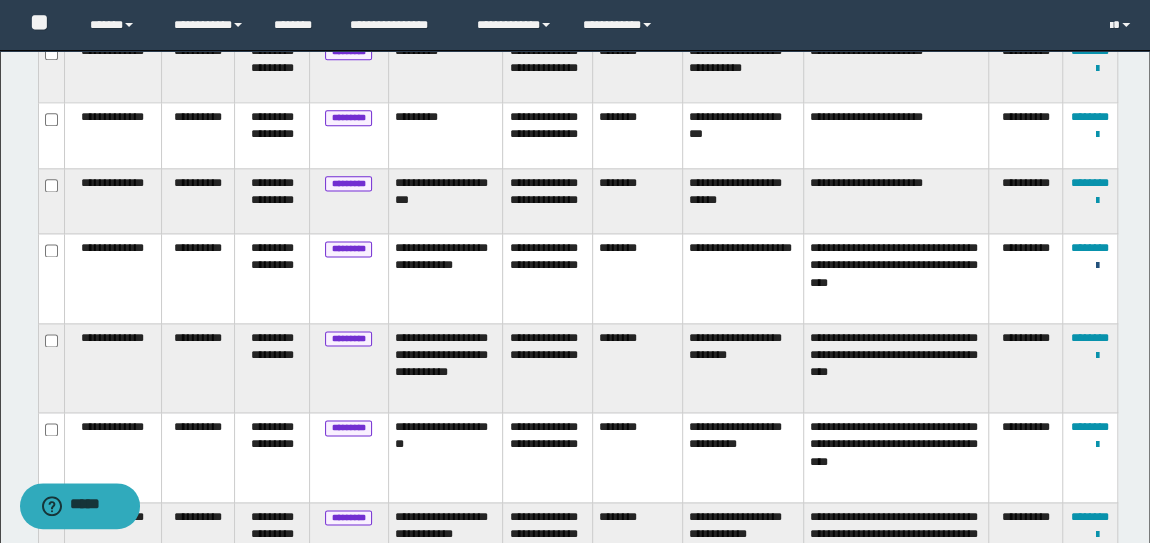 click at bounding box center (1097, 266) 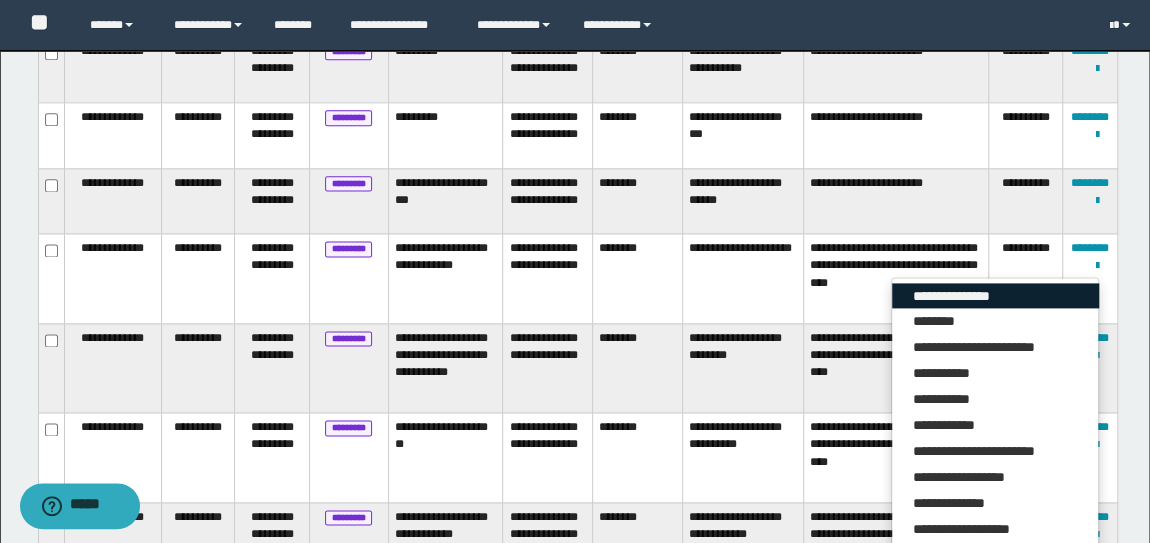 click on "**********" at bounding box center (995, 296) 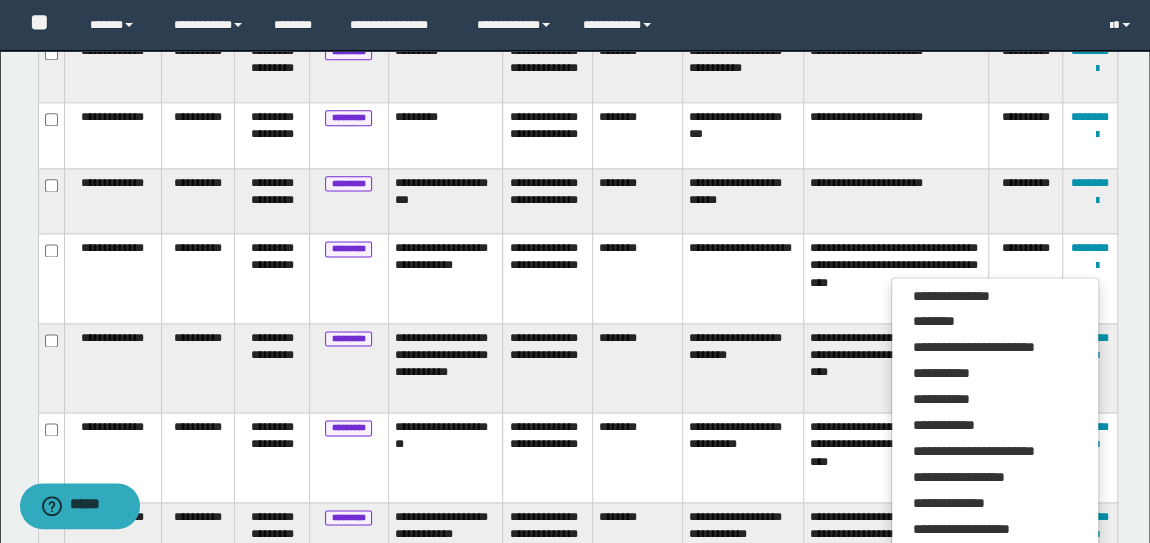 scroll, scrollTop: 0, scrollLeft: 0, axis: both 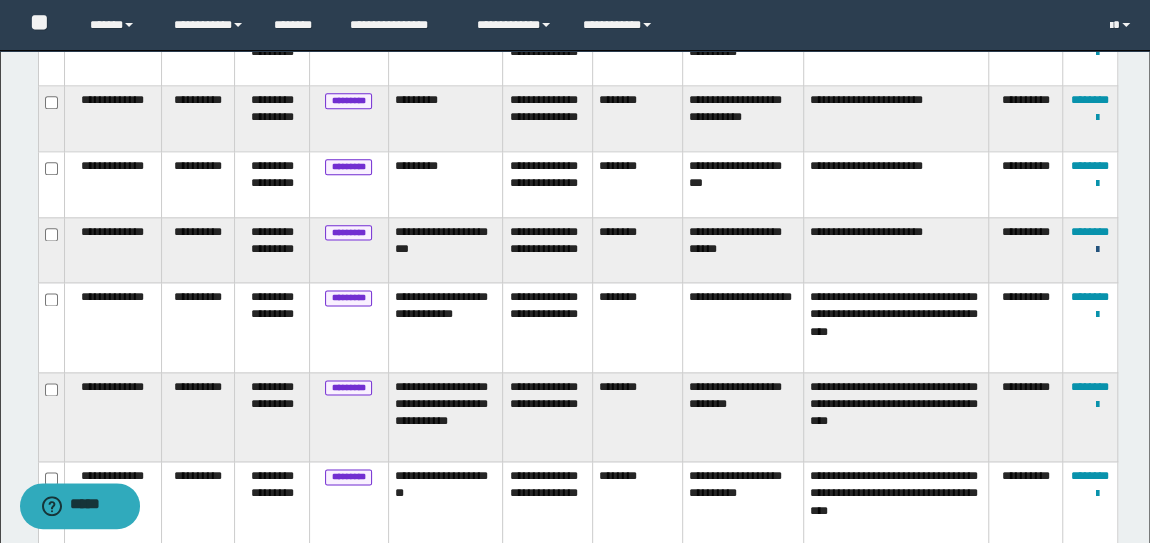 click at bounding box center (1097, 250) 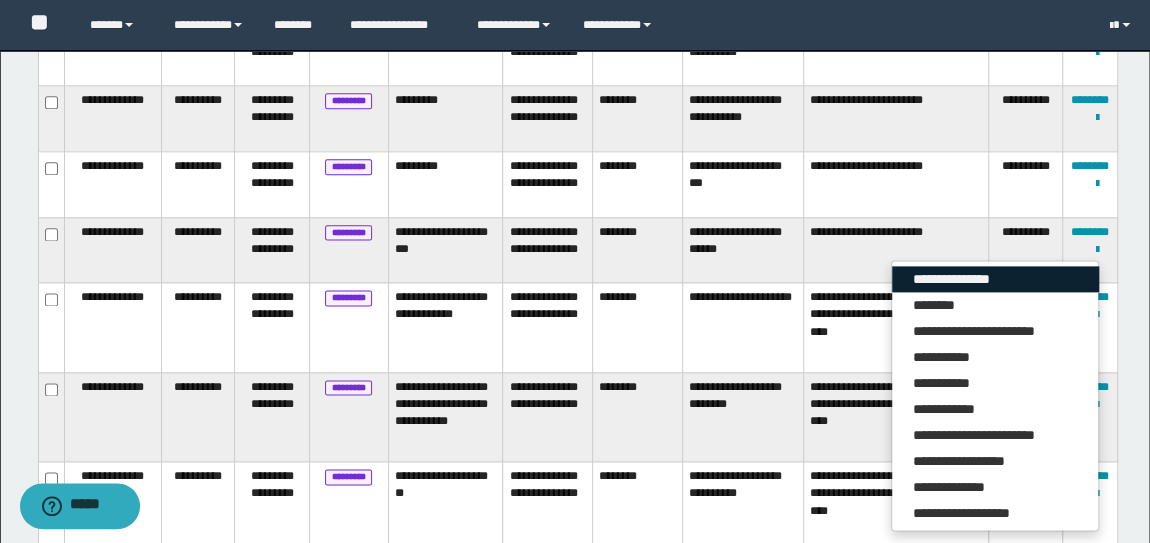 click on "**********" at bounding box center [995, 279] 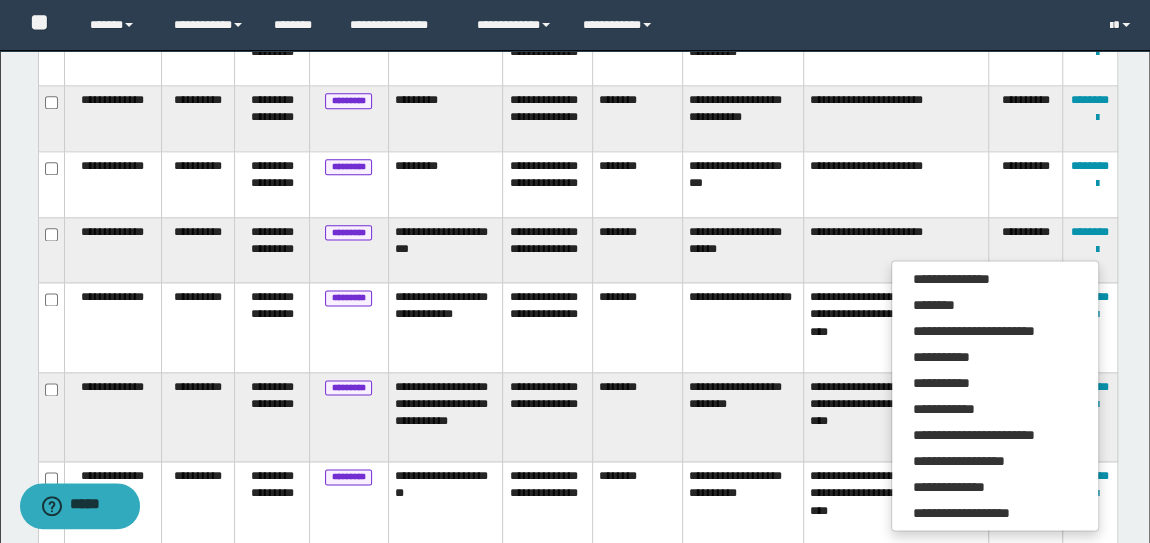scroll, scrollTop: 0, scrollLeft: 0, axis: both 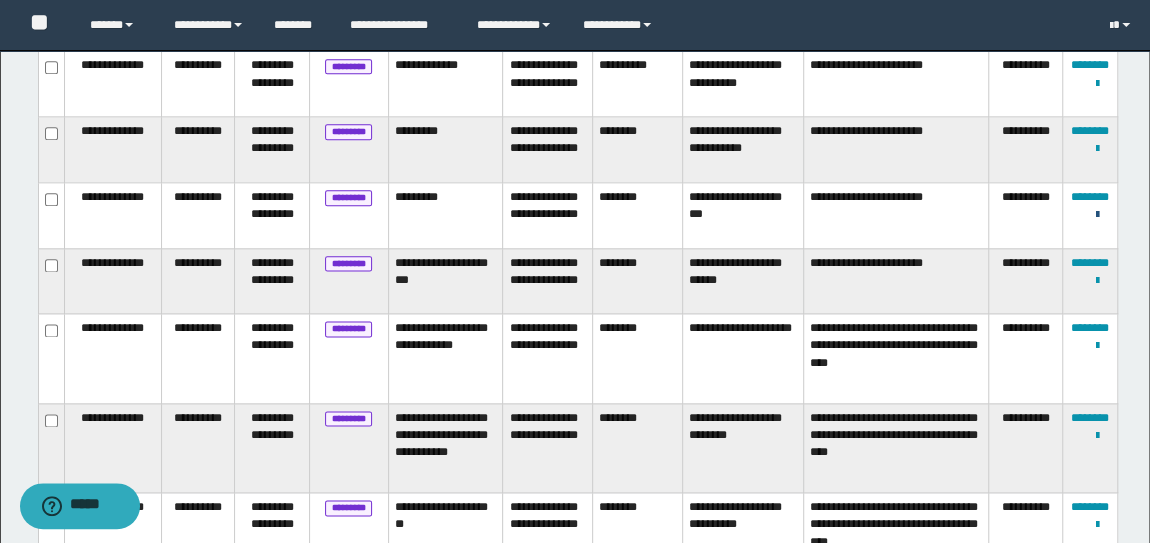 click at bounding box center (1097, 215) 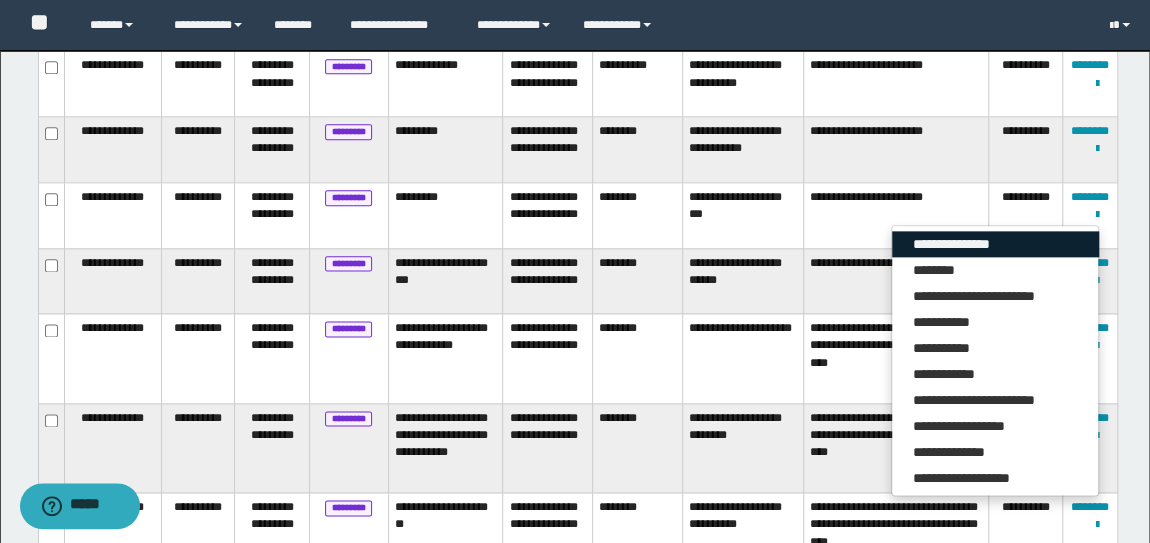 click on "**********" at bounding box center (995, 244) 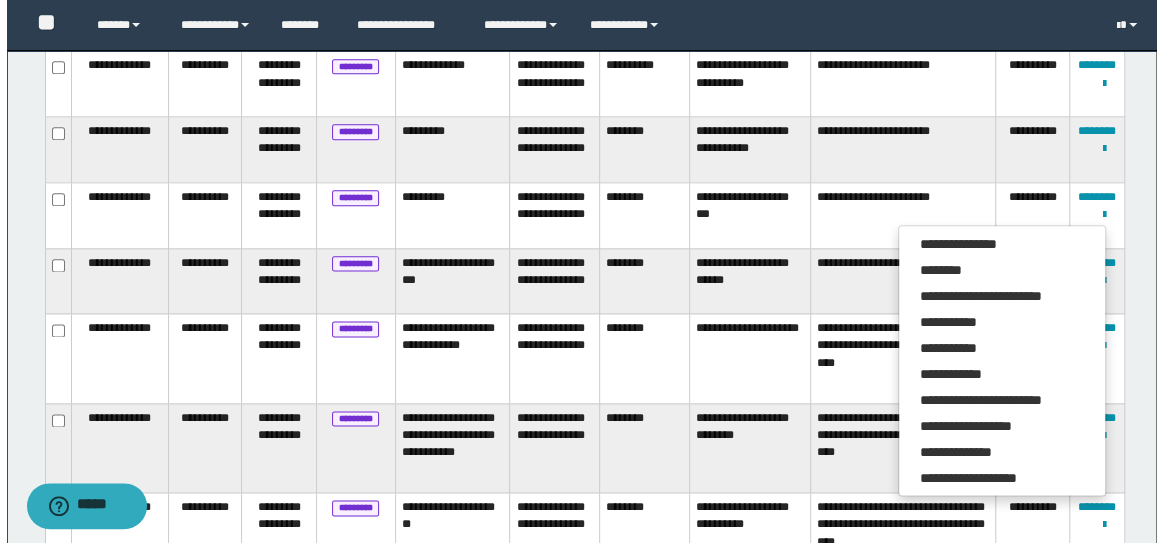 scroll, scrollTop: 0, scrollLeft: 0, axis: both 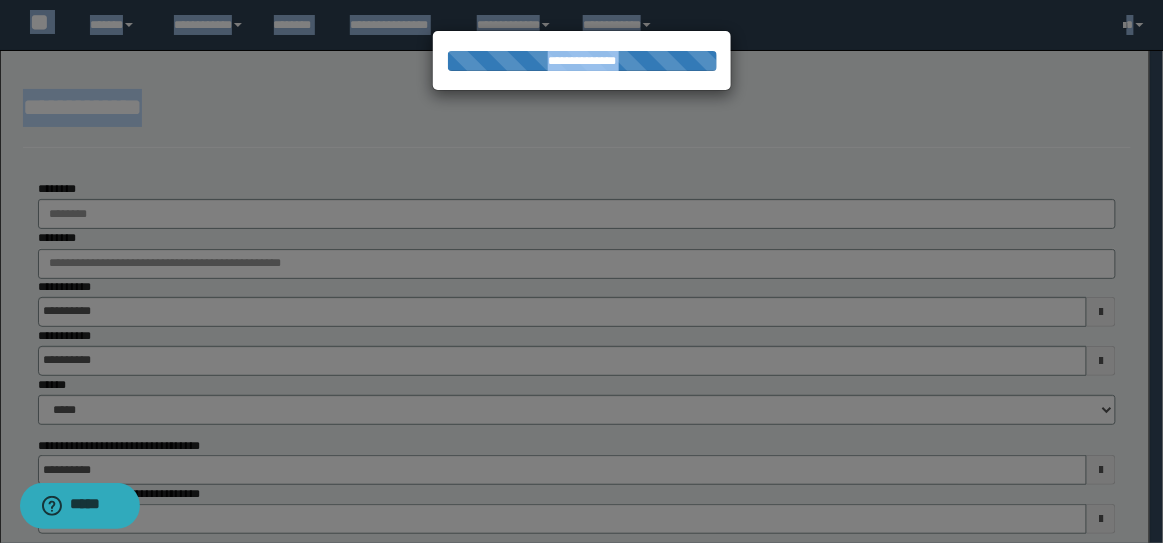 drag, startPoint x: 1155, startPoint y: 74, endPoint x: 1161, endPoint y: 173, distance: 99.18165 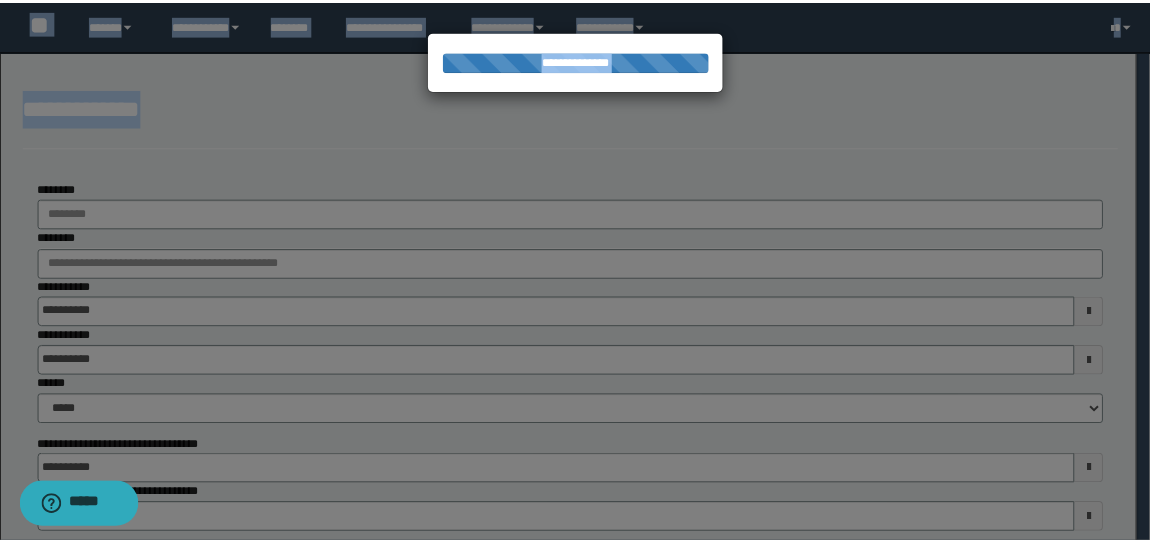 scroll, scrollTop: 0, scrollLeft: 0, axis: both 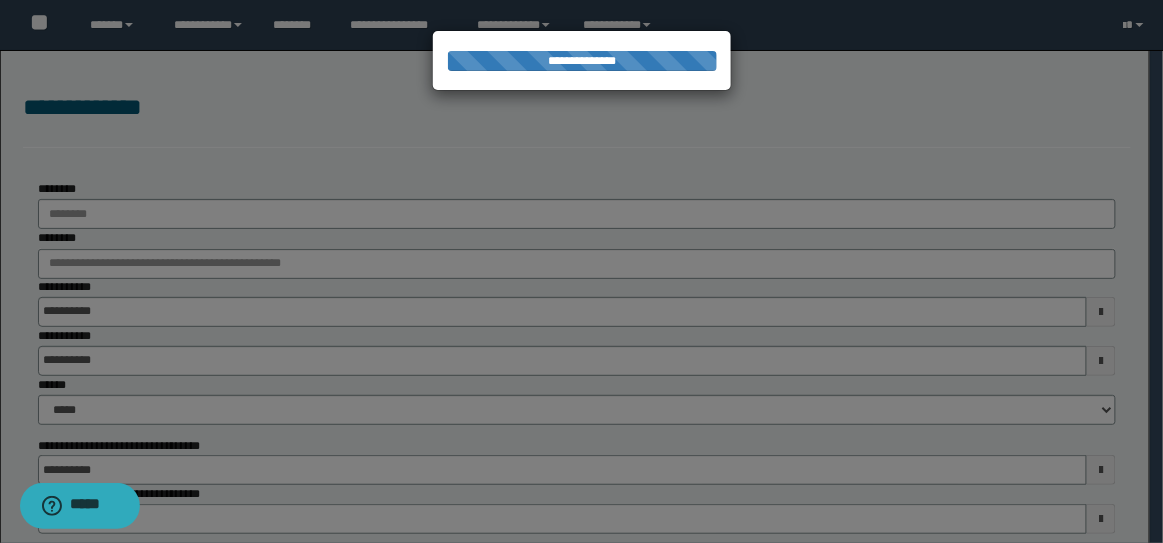 click at bounding box center (582, 272) 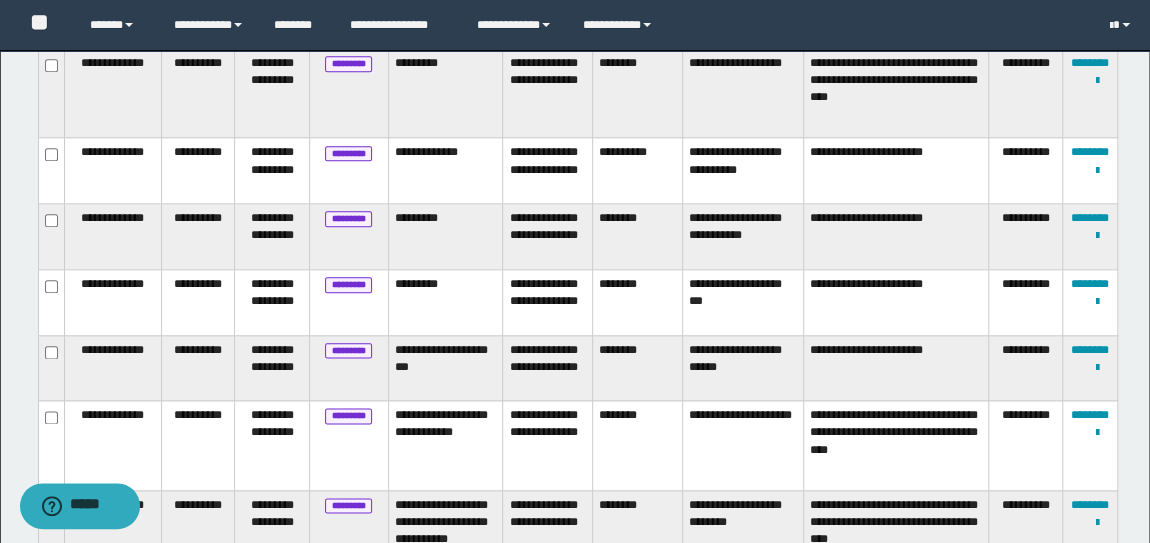 scroll, scrollTop: 1119, scrollLeft: 0, axis: vertical 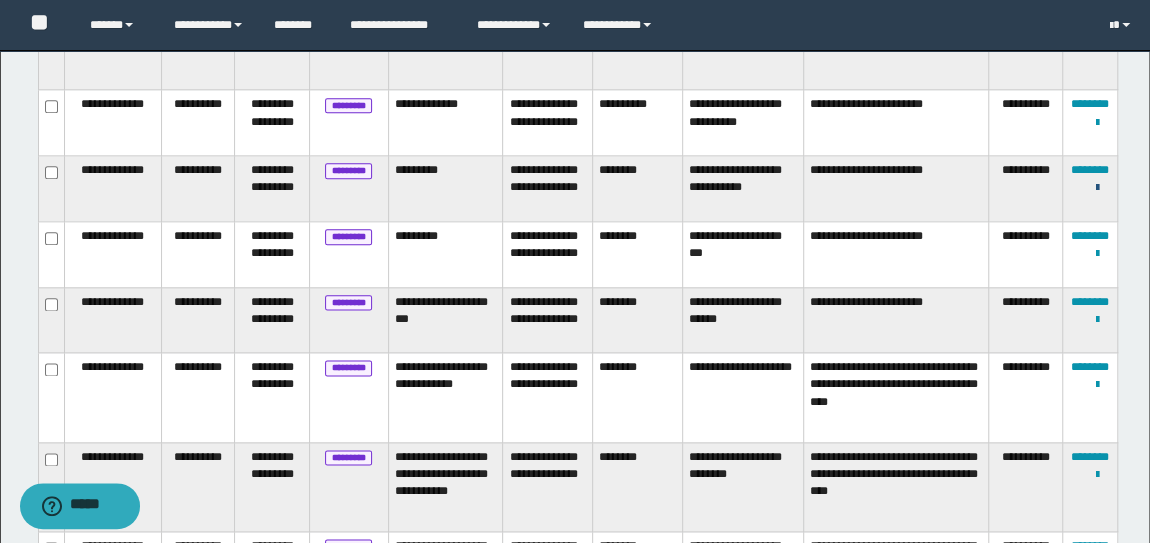 click at bounding box center (1097, 188) 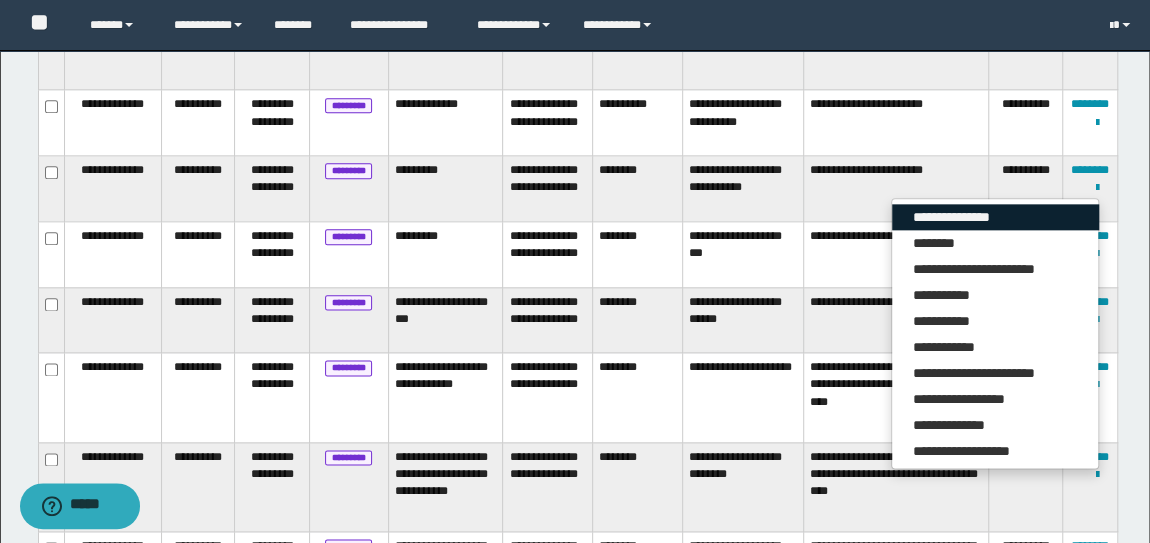 click on "**********" at bounding box center [995, 217] 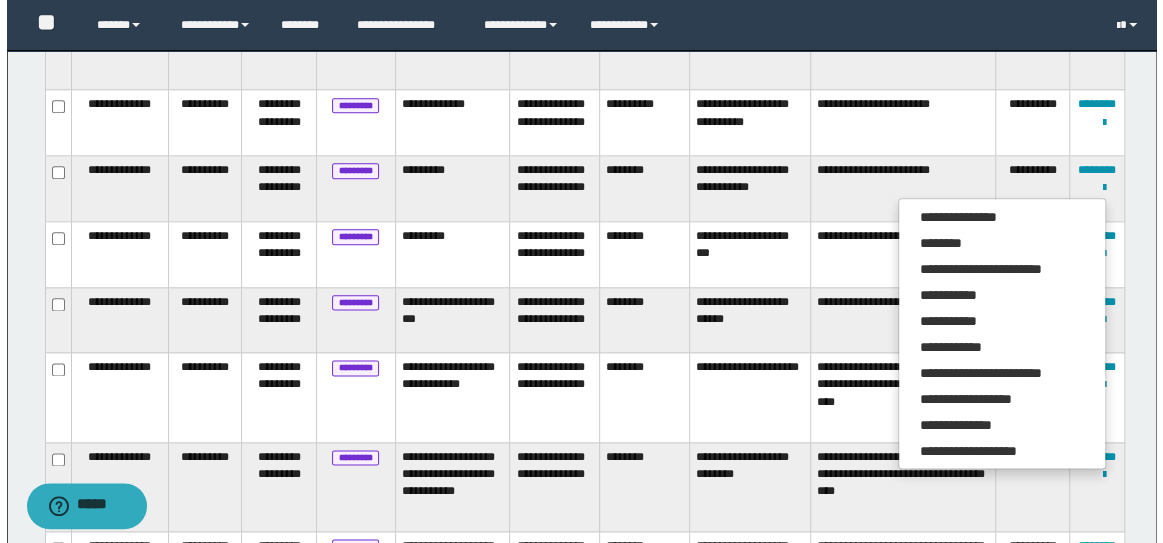 scroll, scrollTop: 0, scrollLeft: 0, axis: both 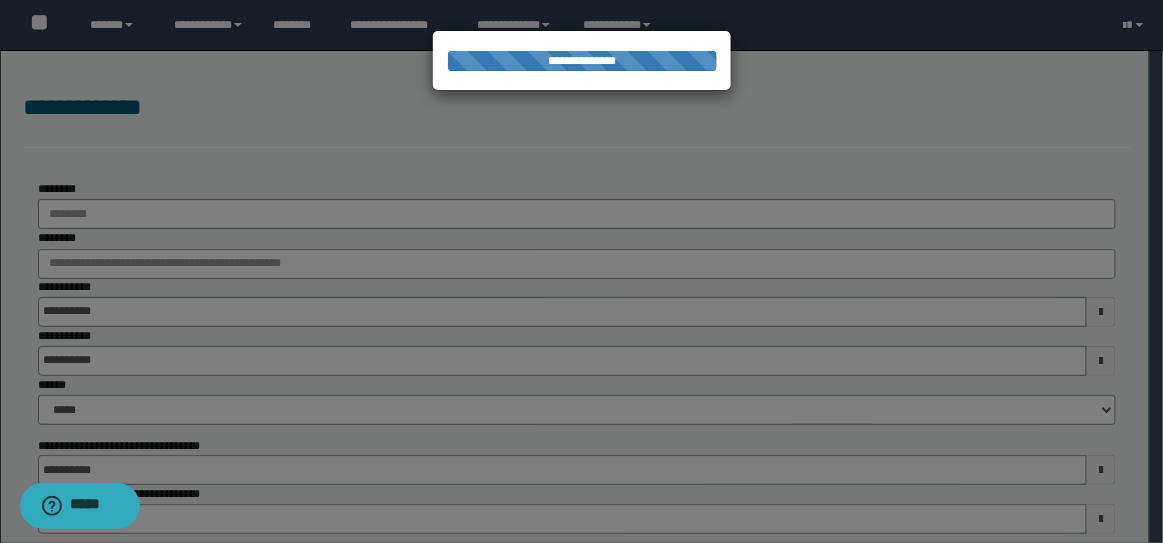 click at bounding box center (582, 272) 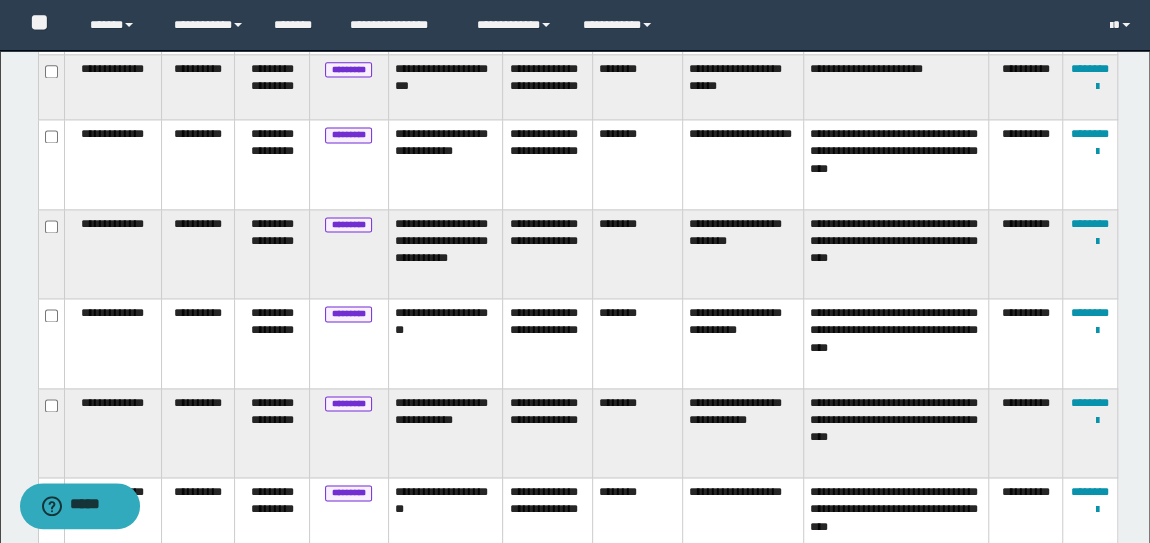 scroll, scrollTop: 1364, scrollLeft: 0, axis: vertical 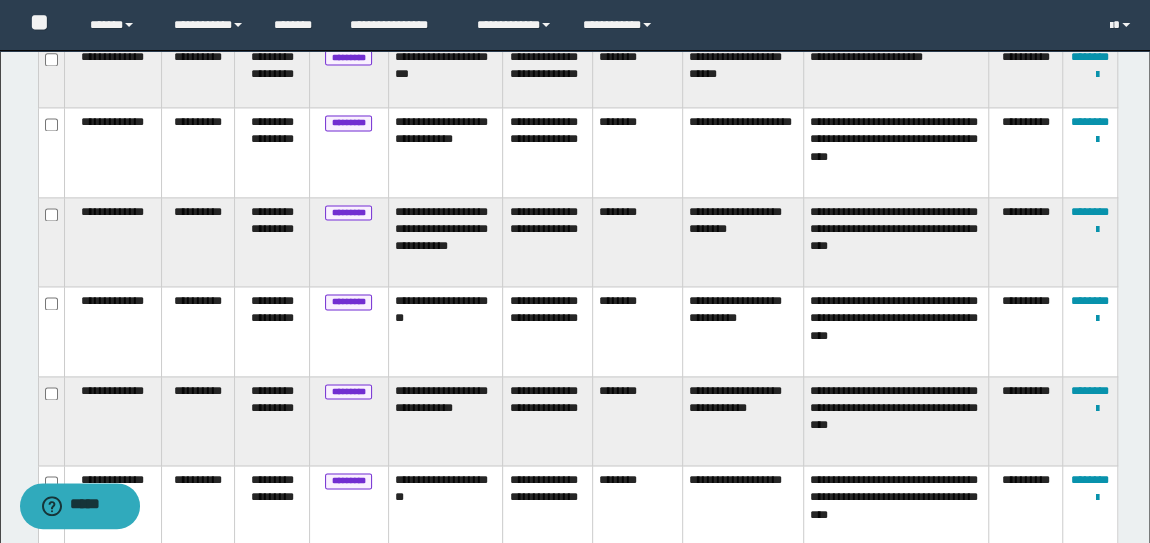 click on "**********" at bounding box center [895, 421] 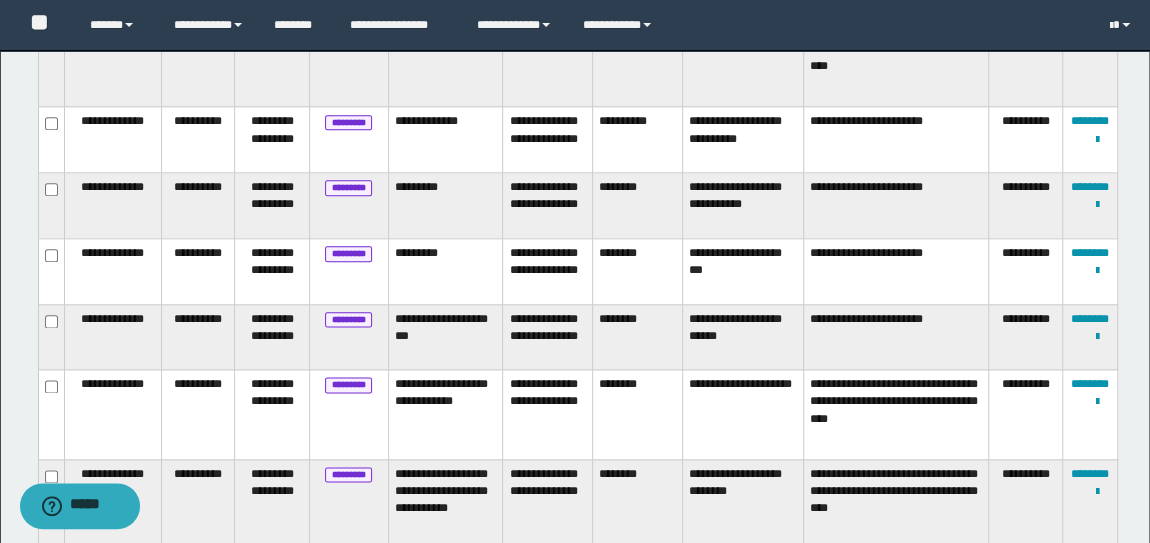 scroll, scrollTop: 1087, scrollLeft: 0, axis: vertical 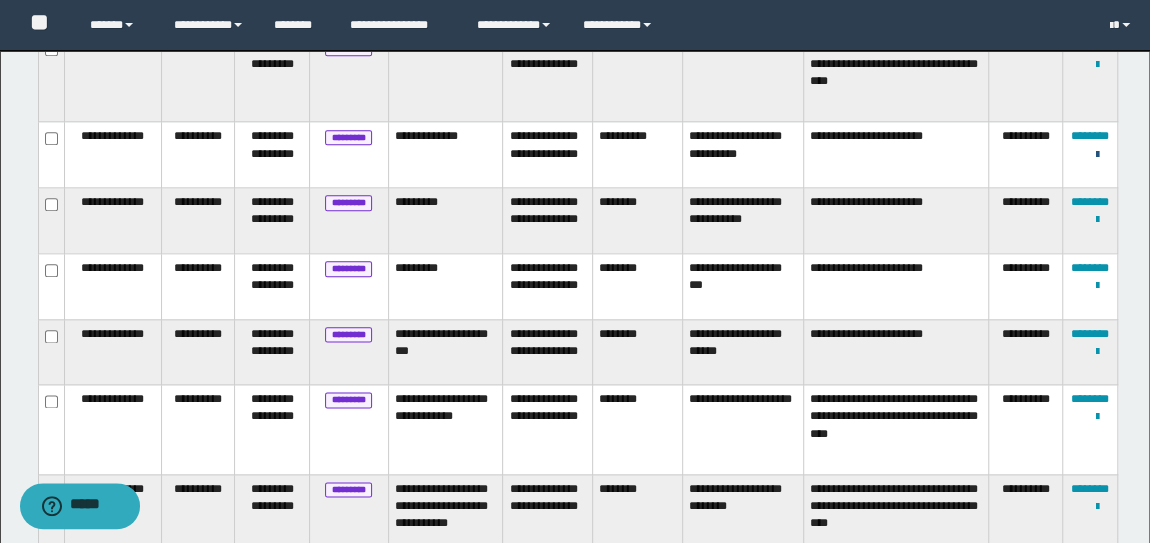 click at bounding box center [1097, 155] 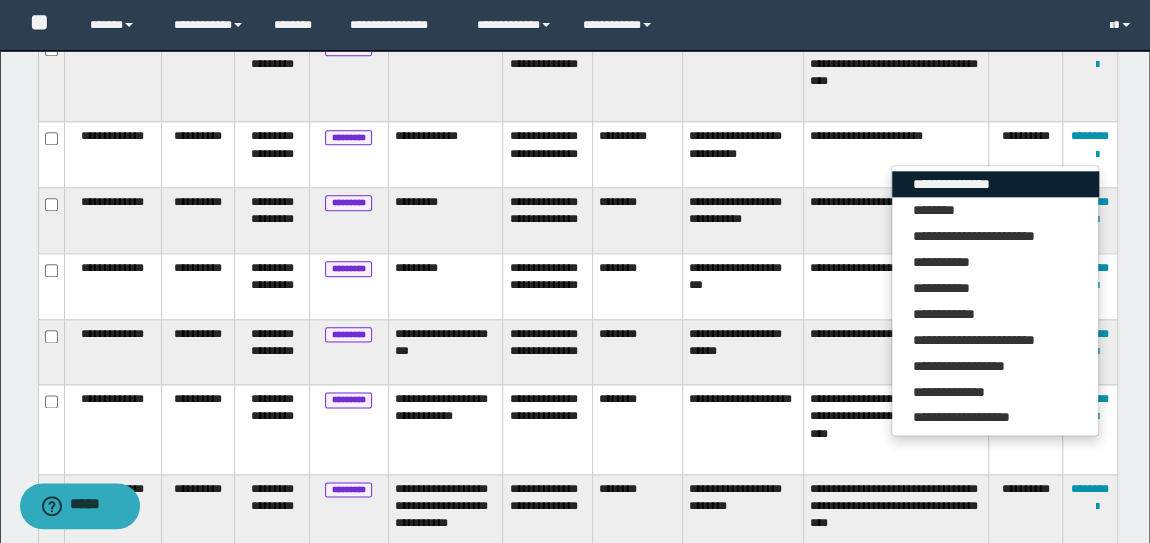 click on "**********" at bounding box center (995, 184) 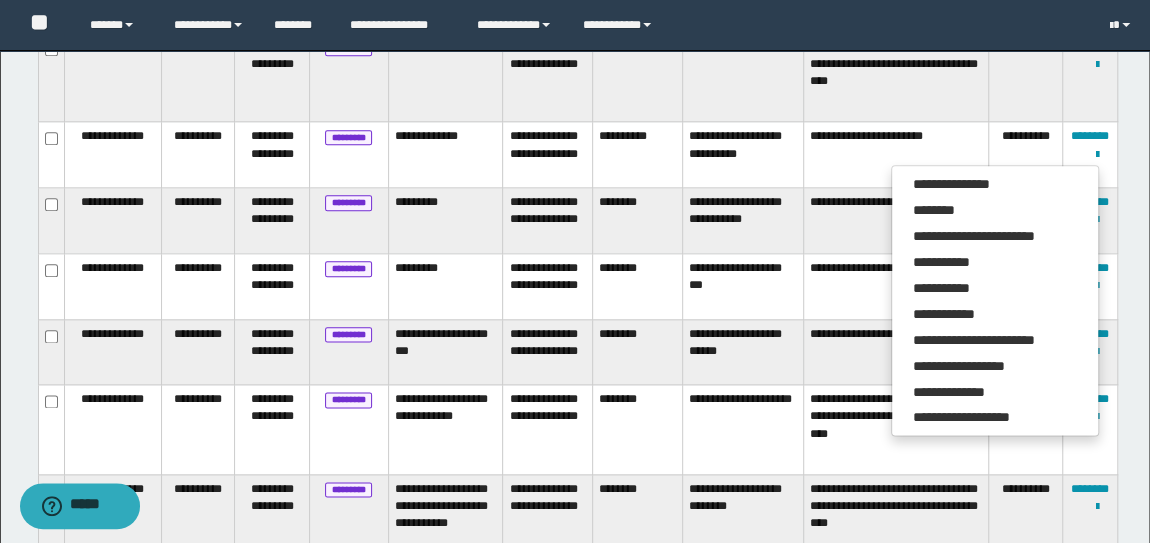 scroll, scrollTop: 0, scrollLeft: 0, axis: both 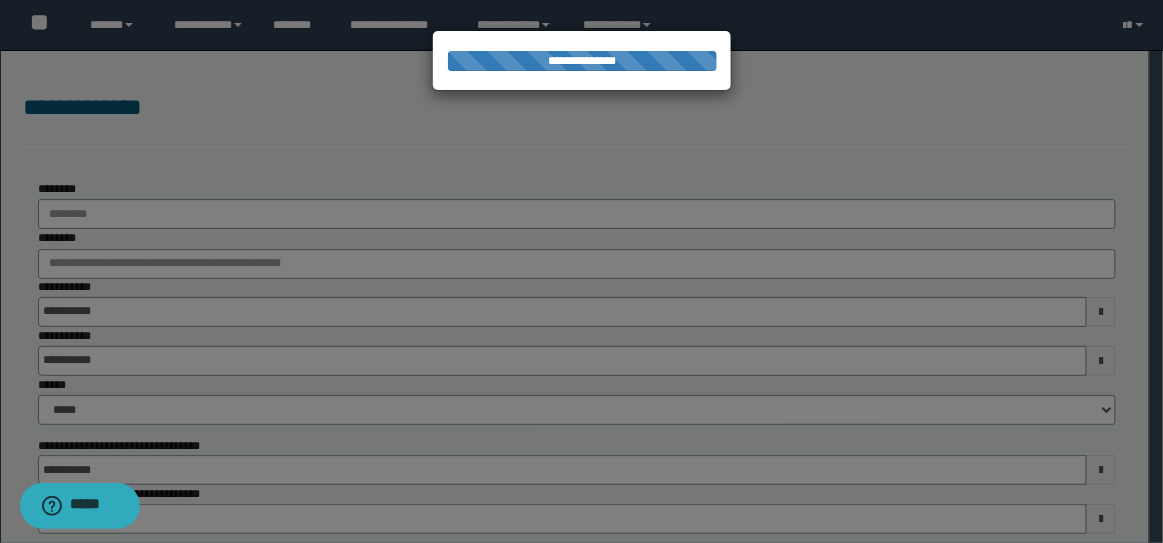 click at bounding box center (582, 272) 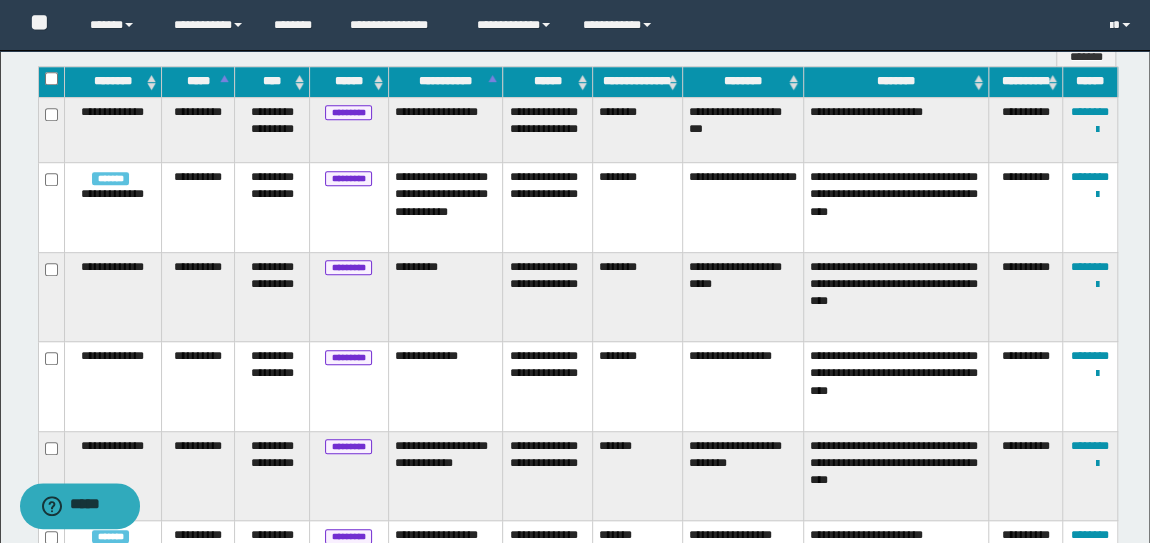 scroll, scrollTop: 539, scrollLeft: 0, axis: vertical 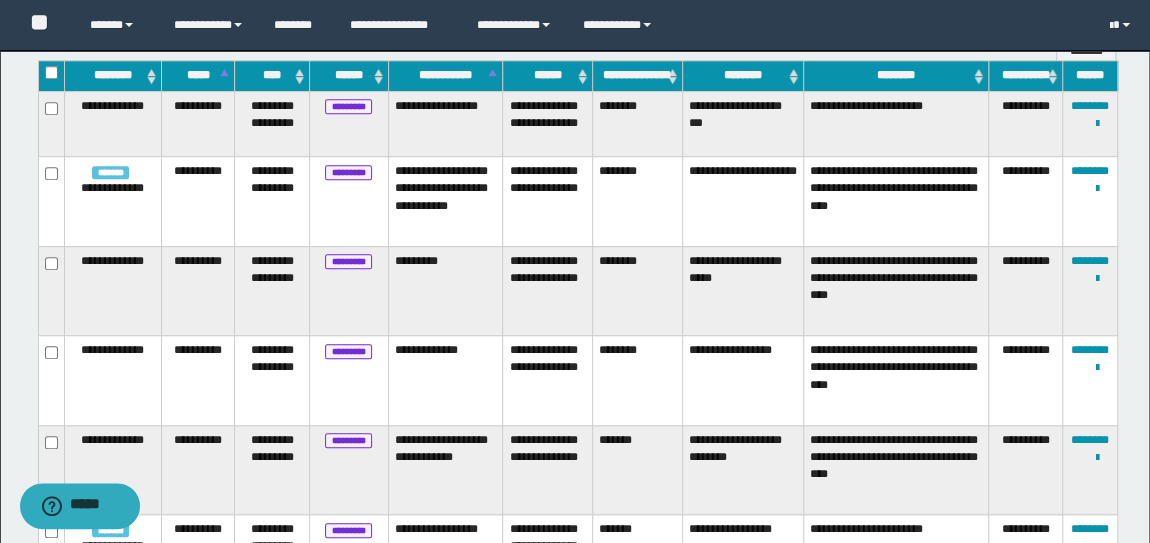 click on "**********" at bounding box center [575, 530] 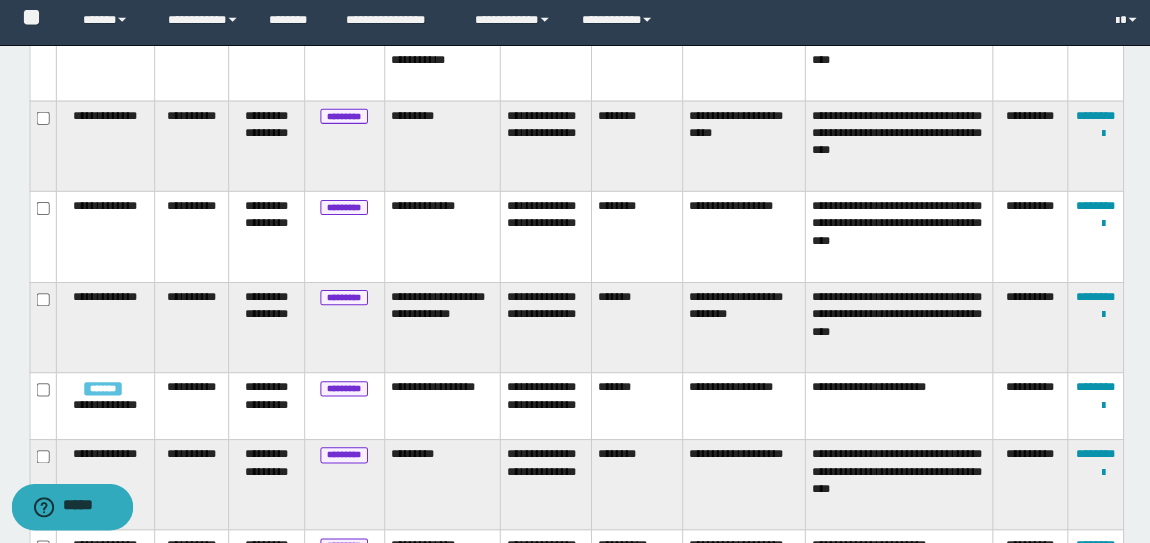 scroll, scrollTop: 684, scrollLeft: 0, axis: vertical 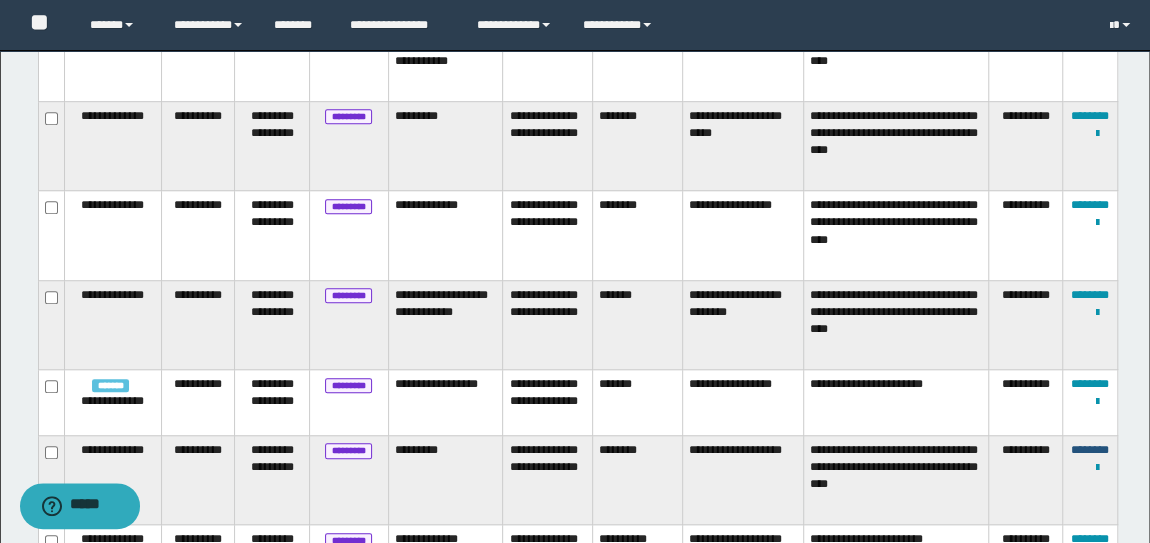click on "********" at bounding box center [1090, 450] 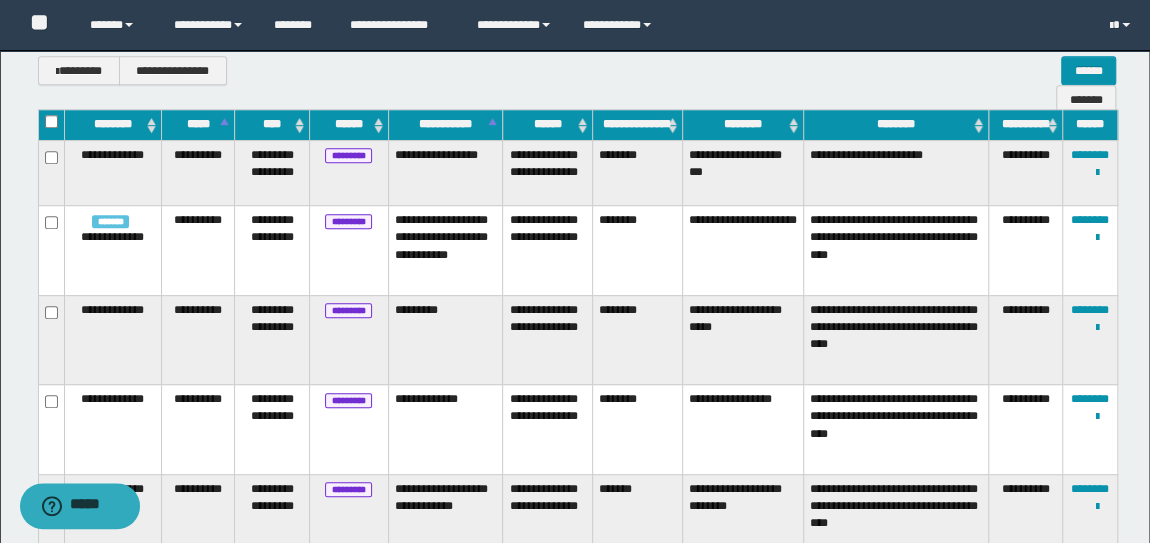 scroll, scrollTop: 508, scrollLeft: 0, axis: vertical 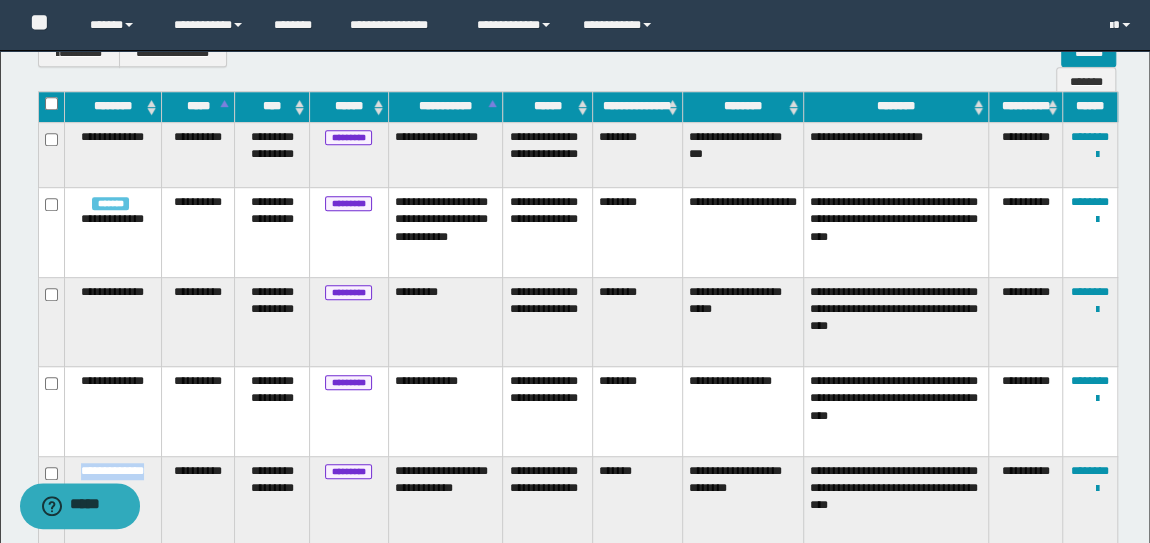 drag, startPoint x: 62, startPoint y: 451, endPoint x: 158, endPoint y: 457, distance: 96.18732 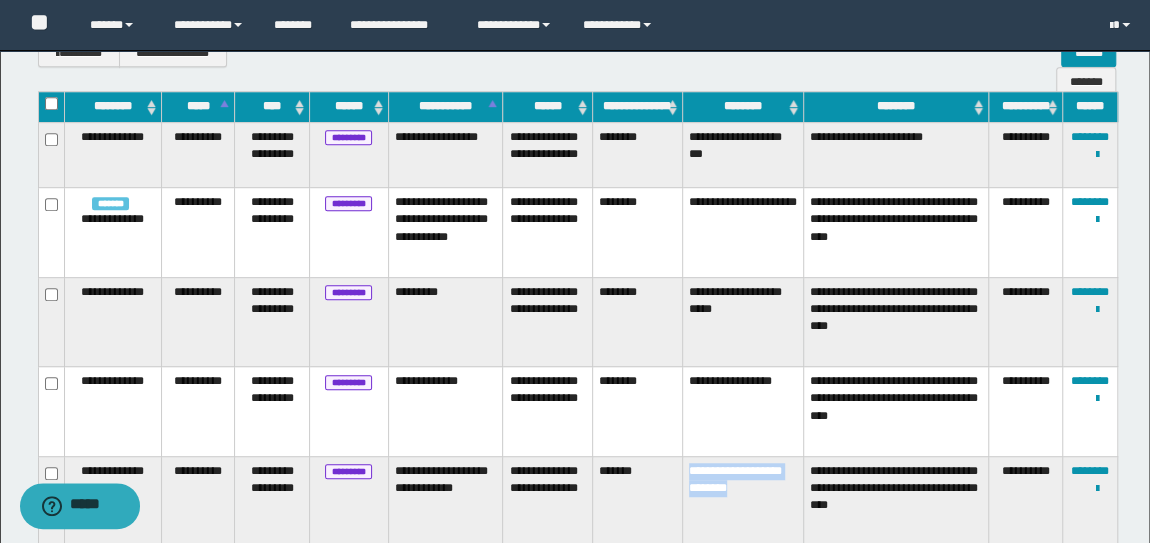 drag, startPoint x: 687, startPoint y: 460, endPoint x: 722, endPoint y: 484, distance: 42.43819 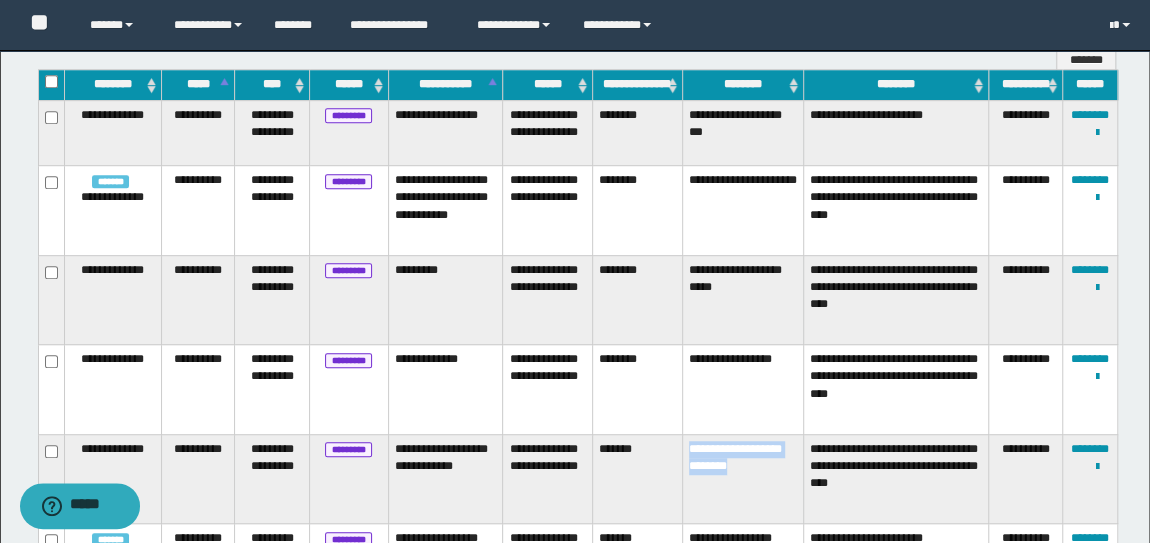 scroll, scrollTop: 545, scrollLeft: 0, axis: vertical 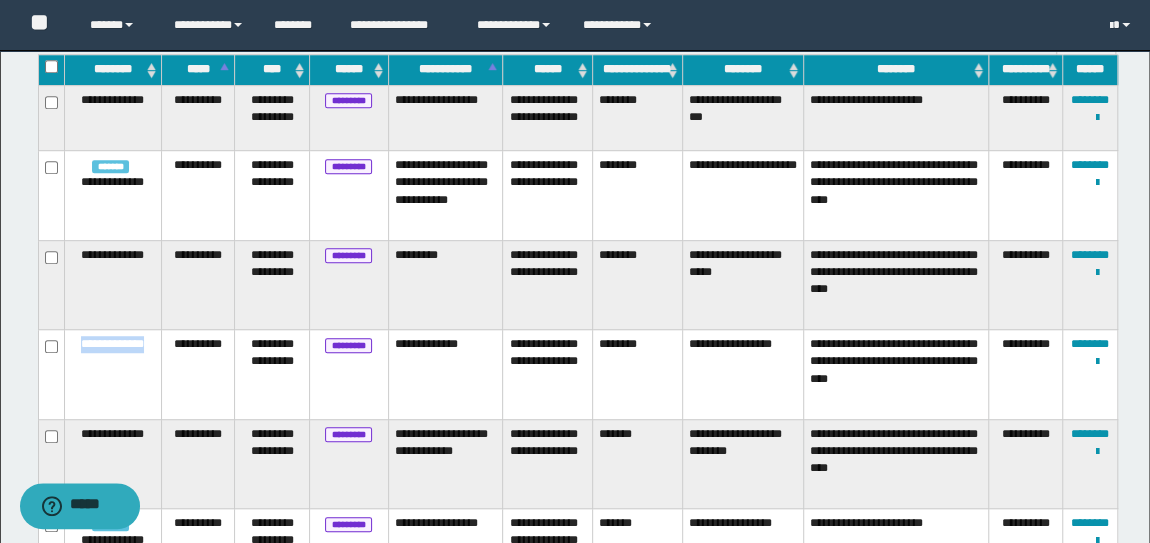 drag, startPoint x: 68, startPoint y: 335, endPoint x: 158, endPoint y: 343, distance: 90.35486 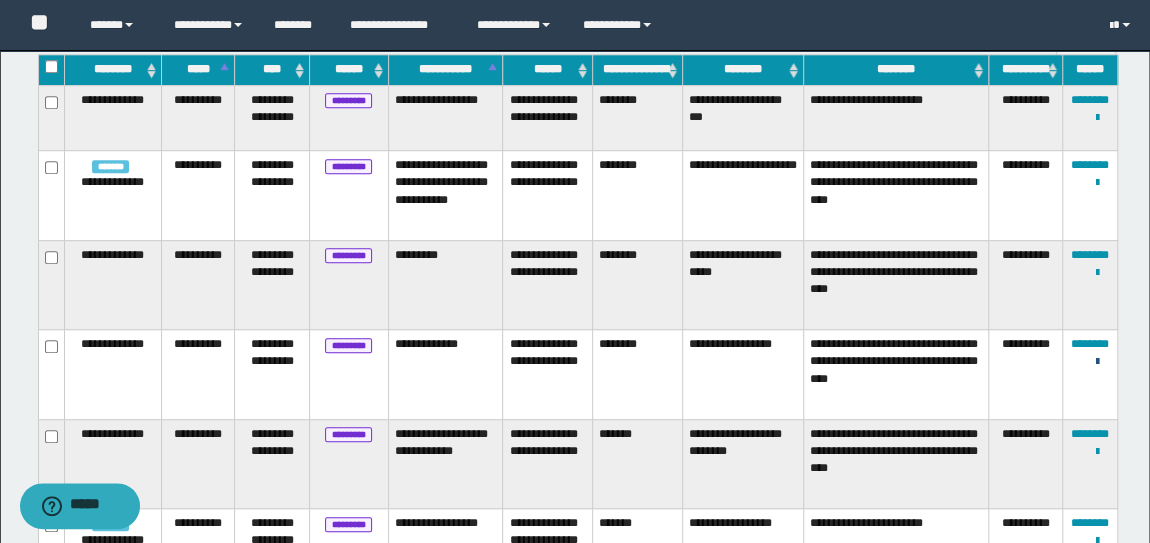 click at bounding box center (1097, 362) 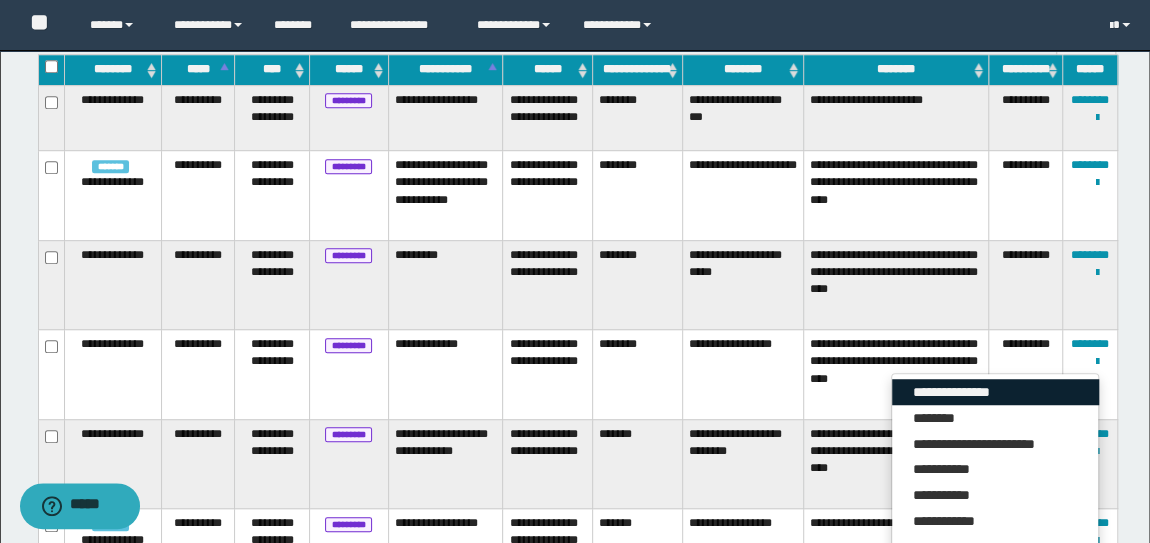 click on "**********" at bounding box center [995, 392] 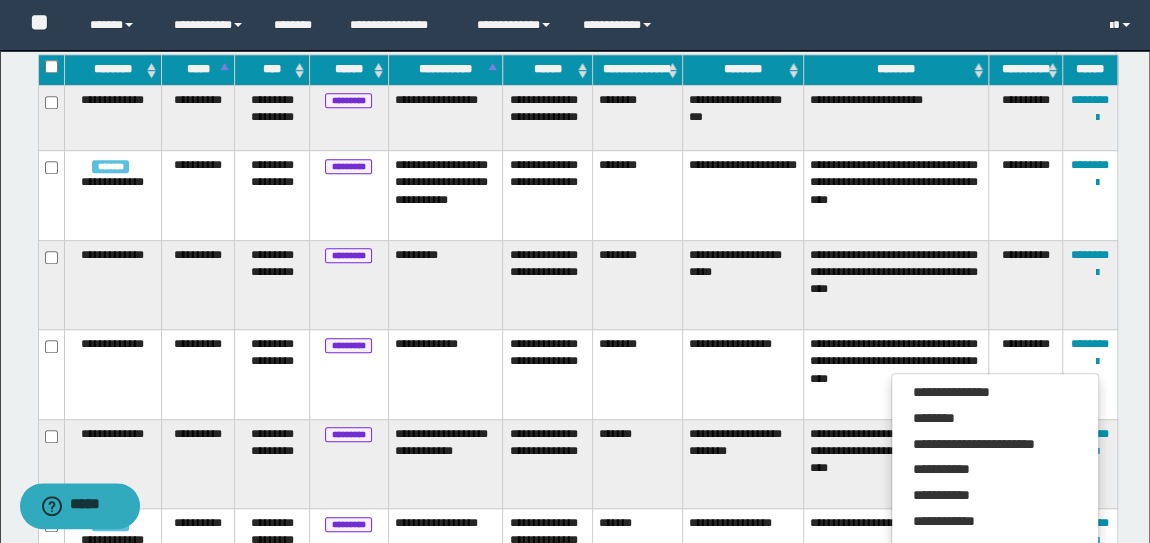 scroll, scrollTop: 0, scrollLeft: 0, axis: both 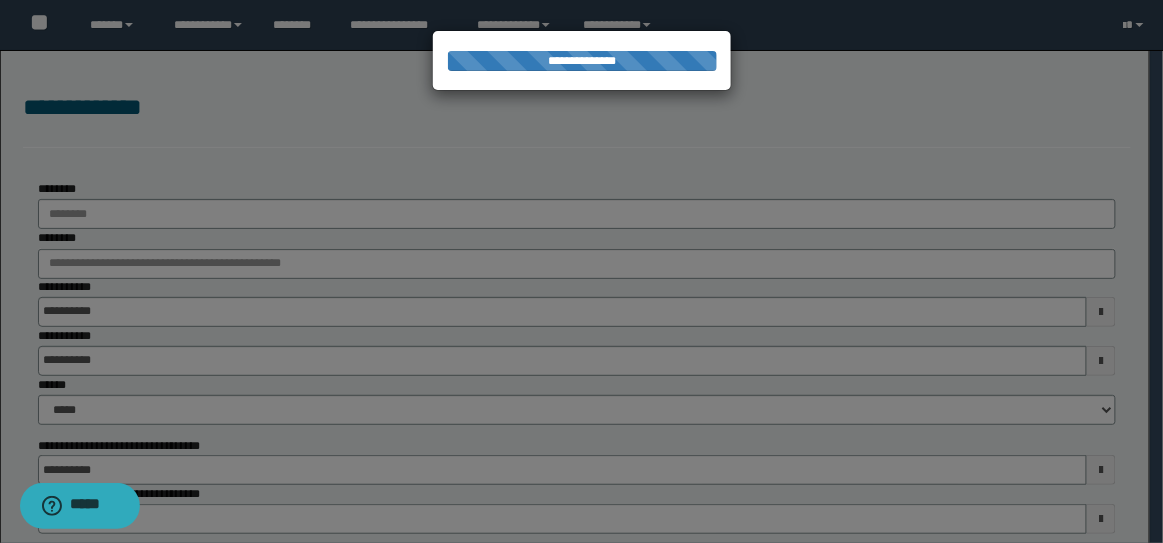 click at bounding box center [582, 272] 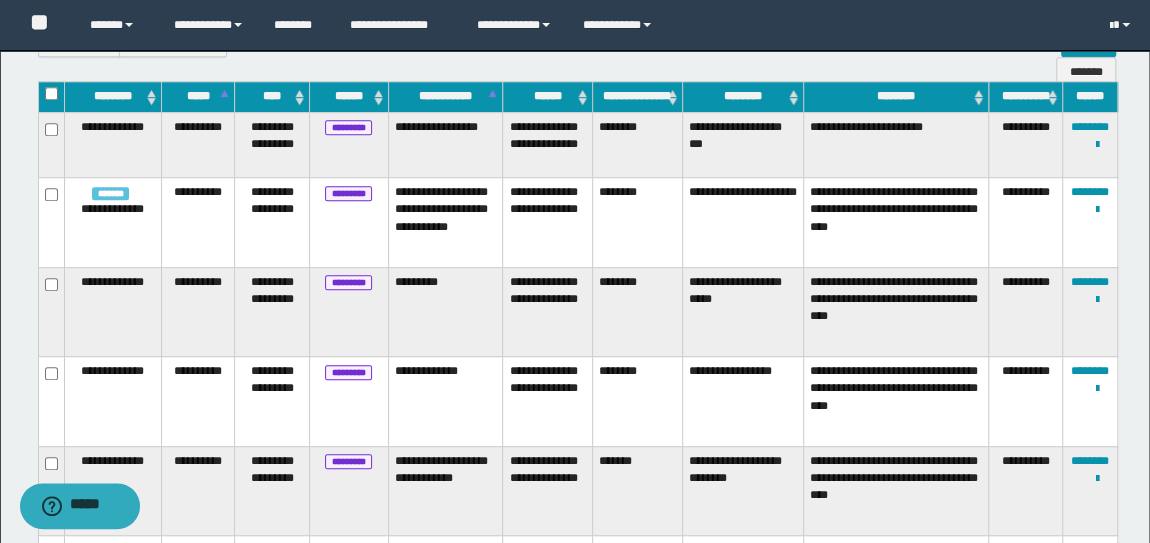 scroll, scrollTop: 598, scrollLeft: 0, axis: vertical 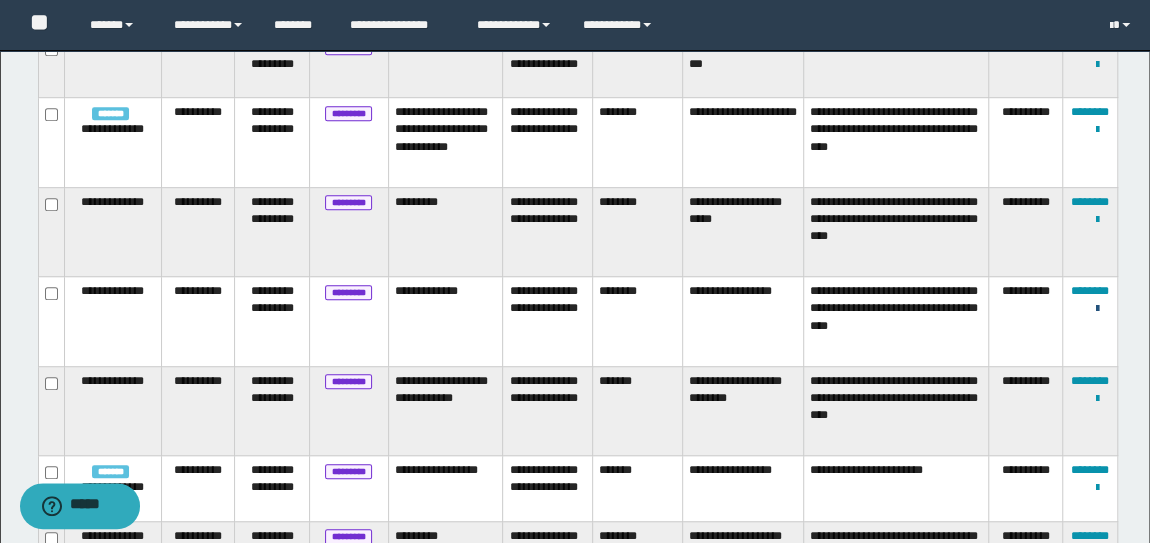 click at bounding box center (1097, 309) 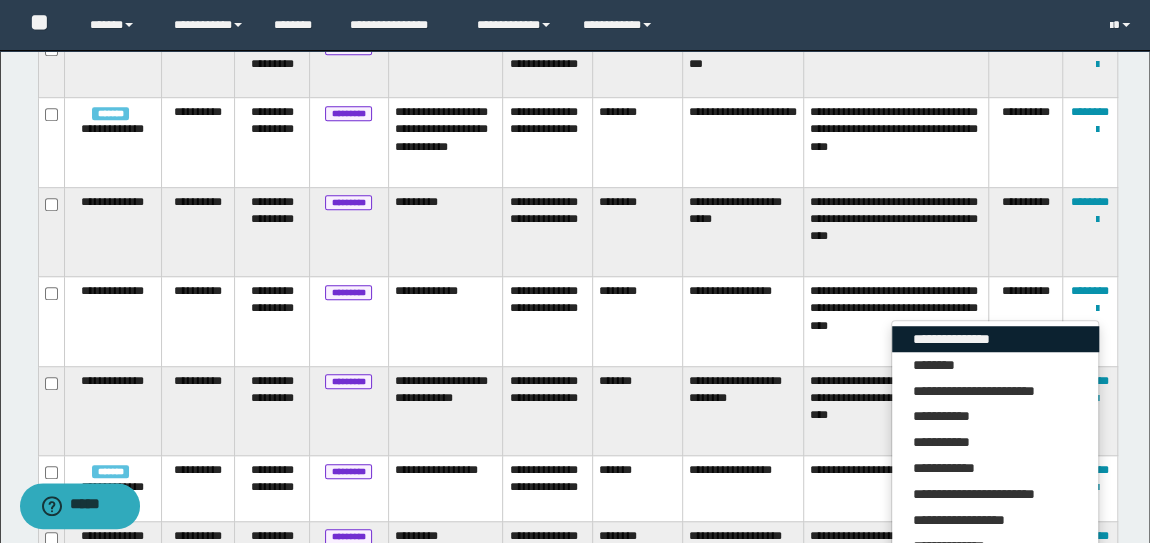 click on "**********" at bounding box center (995, 339) 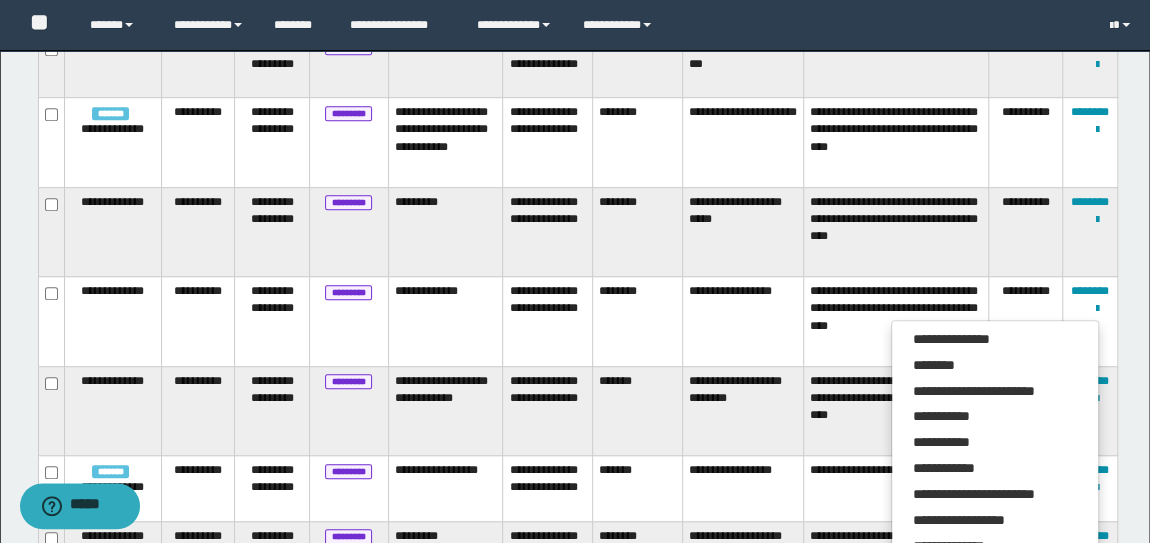 scroll, scrollTop: 0, scrollLeft: 0, axis: both 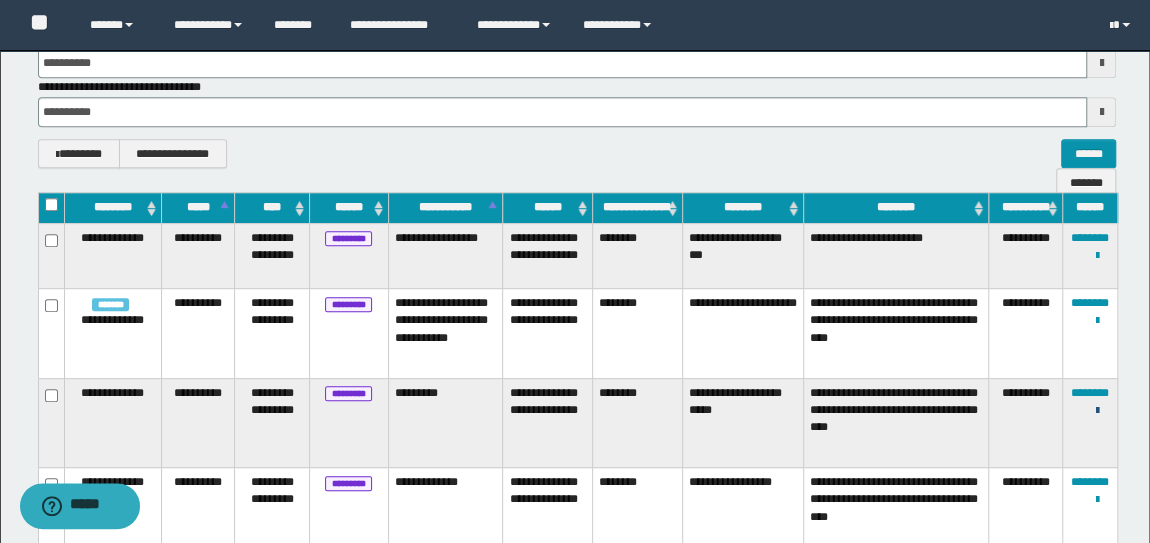 click at bounding box center [1097, 411] 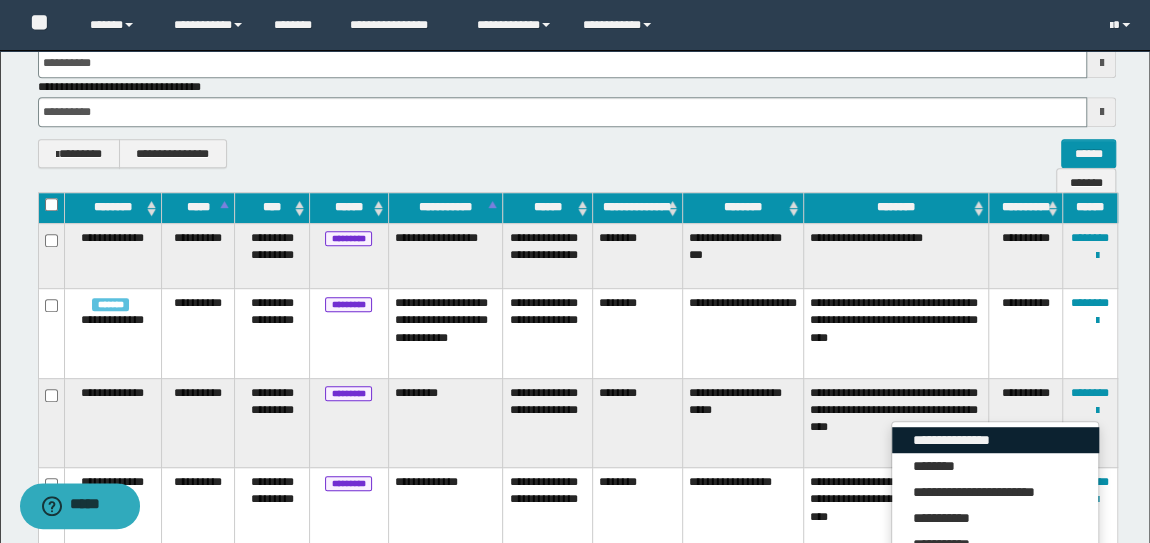 click on "**********" at bounding box center (995, 440) 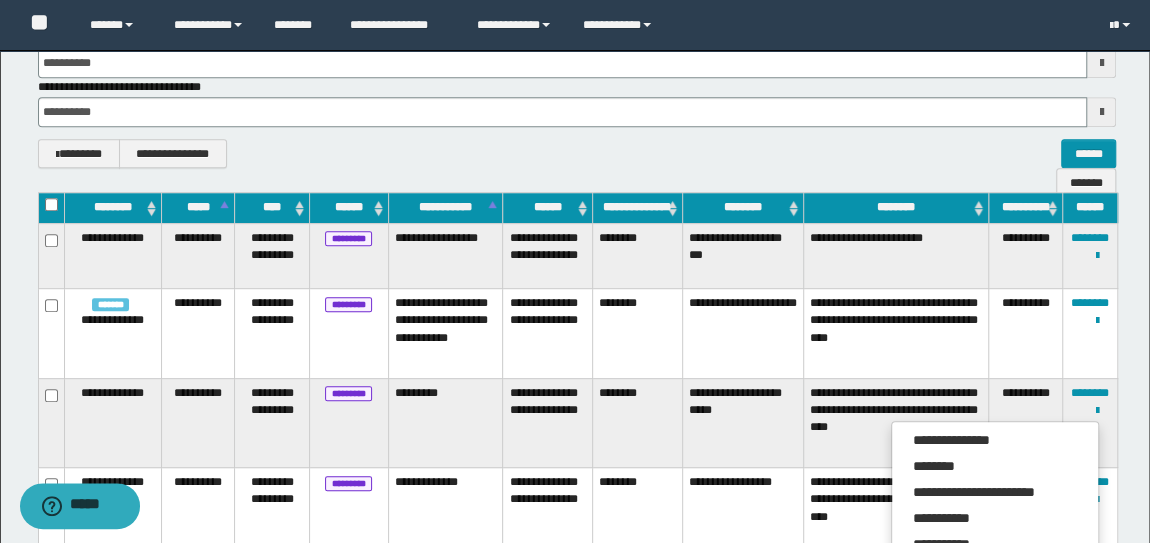 scroll, scrollTop: 0, scrollLeft: 0, axis: both 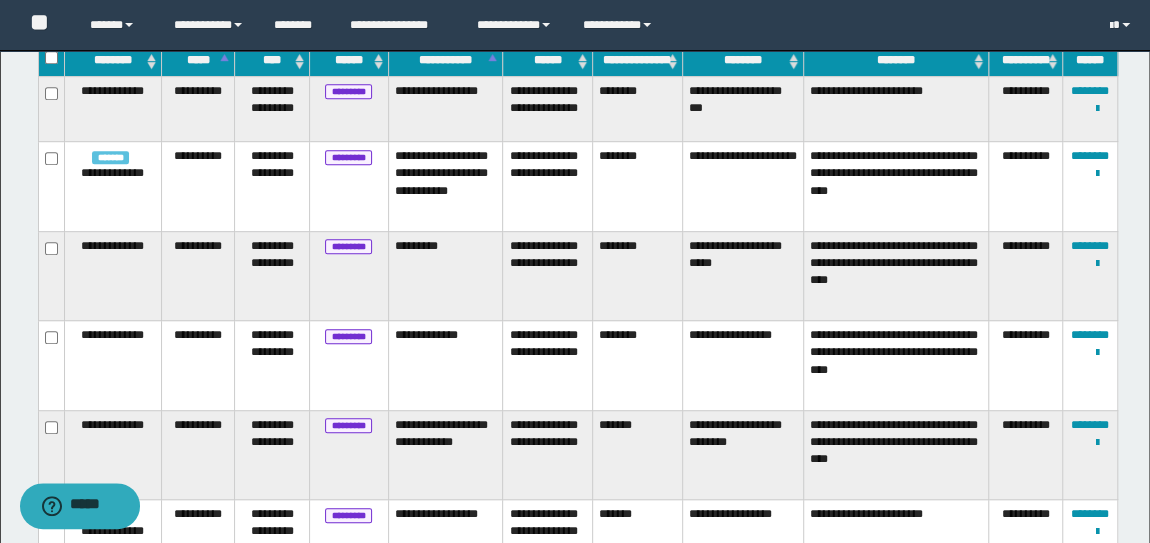 click on "**********" at bounding box center (577, 750) 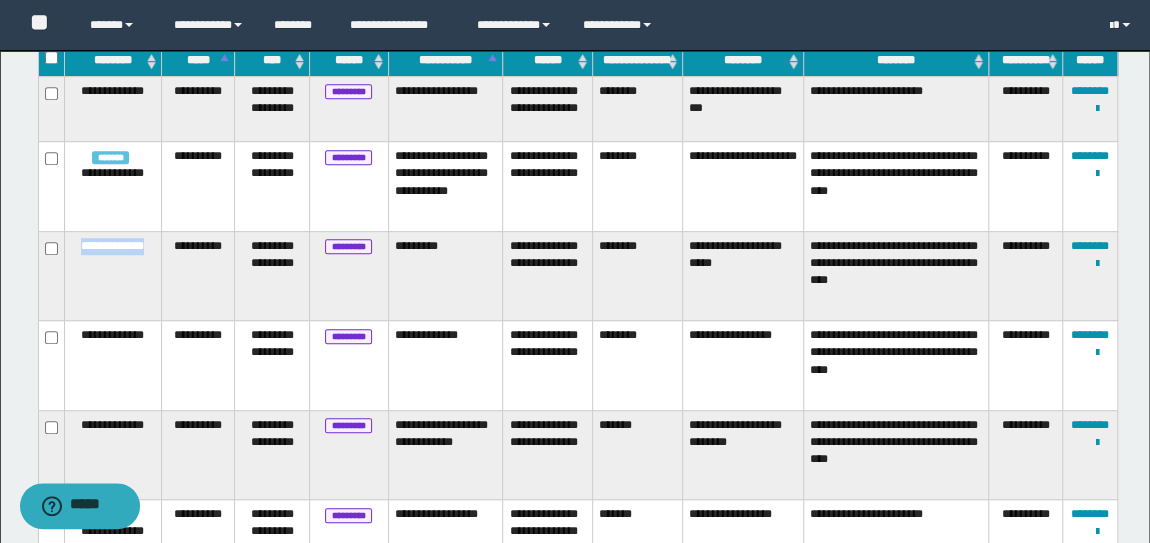drag, startPoint x: 69, startPoint y: 246, endPoint x: 153, endPoint y: 256, distance: 84.59315 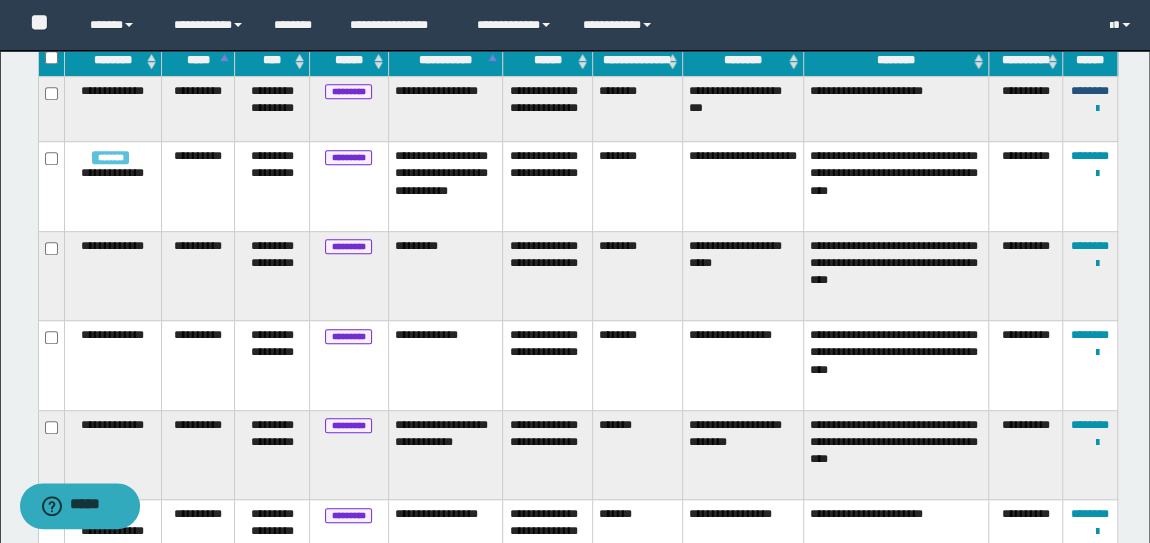 click on "********" at bounding box center [1090, 91] 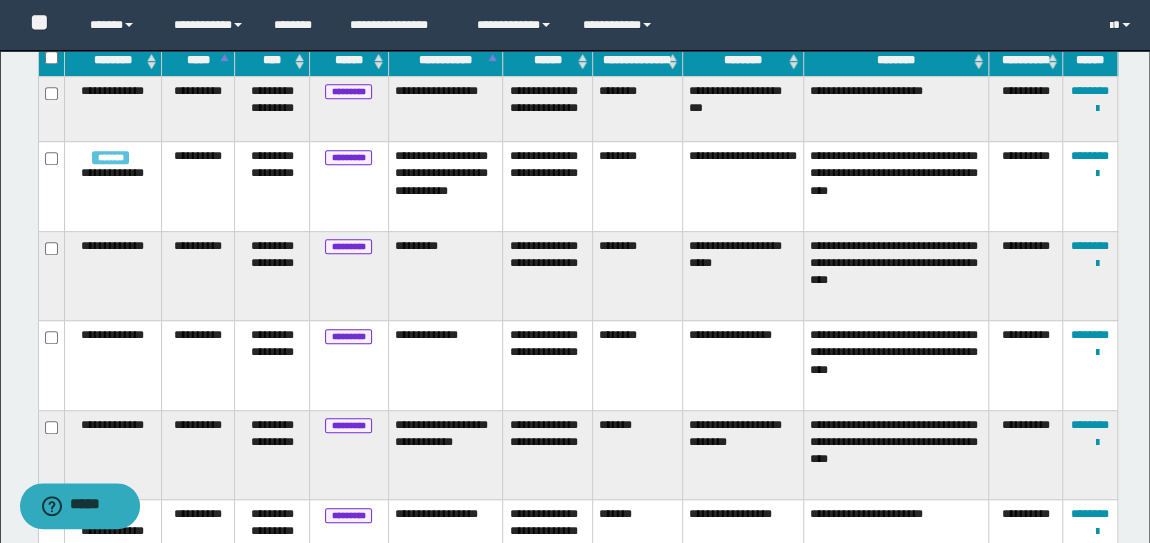 click on "**********" at bounding box center (742, 187) 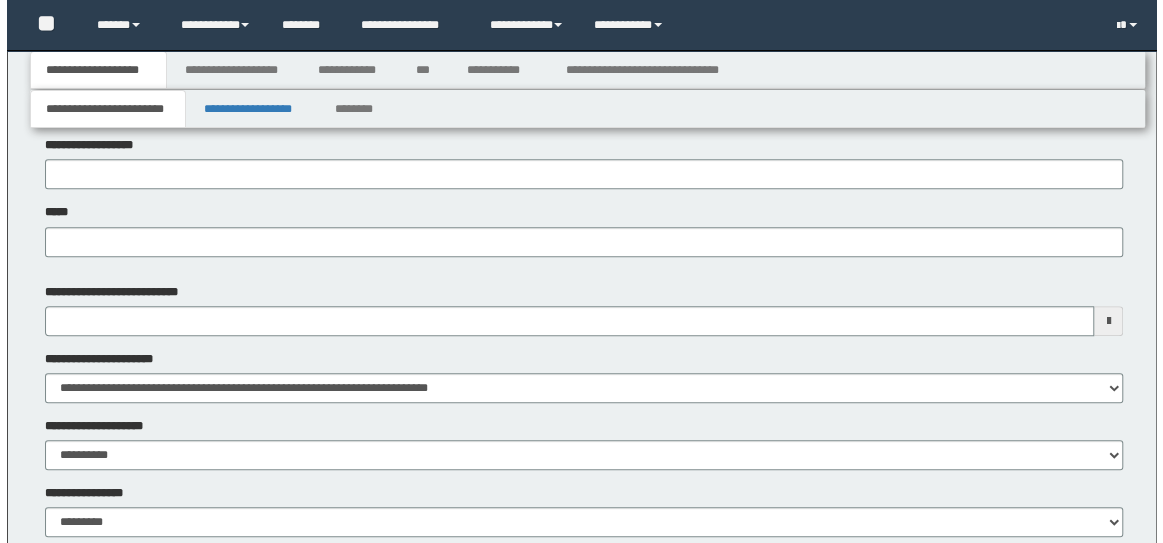 scroll, scrollTop: 0, scrollLeft: 0, axis: both 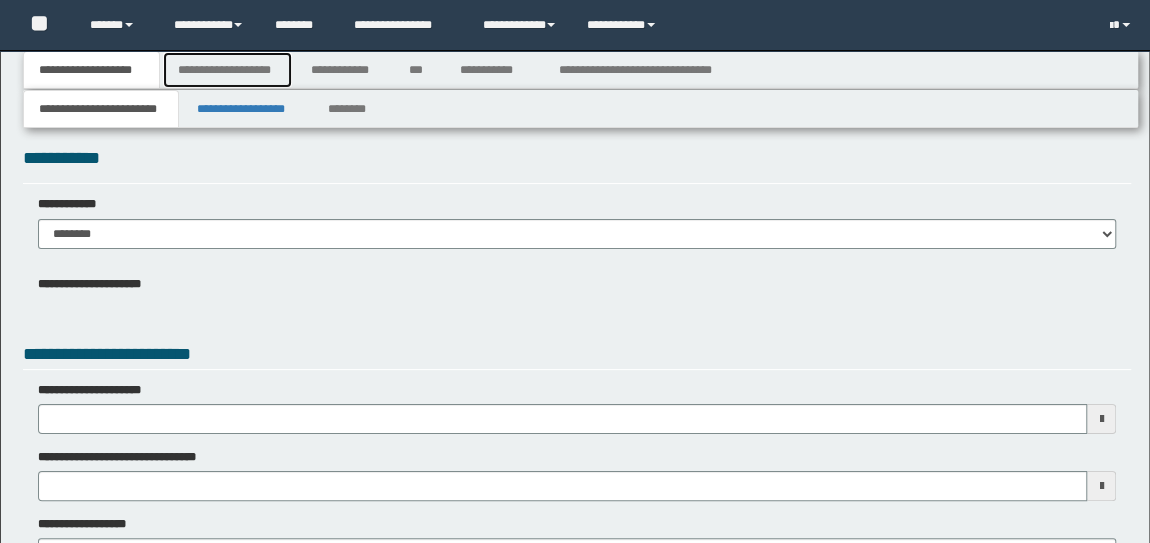 click on "**********" at bounding box center (227, 70) 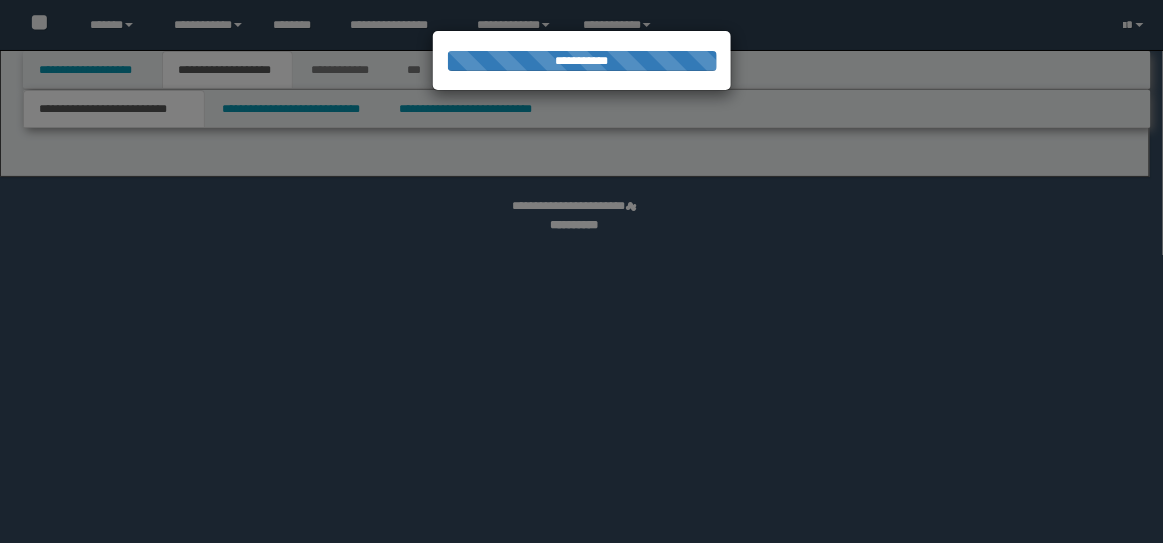 scroll, scrollTop: 0, scrollLeft: 0, axis: both 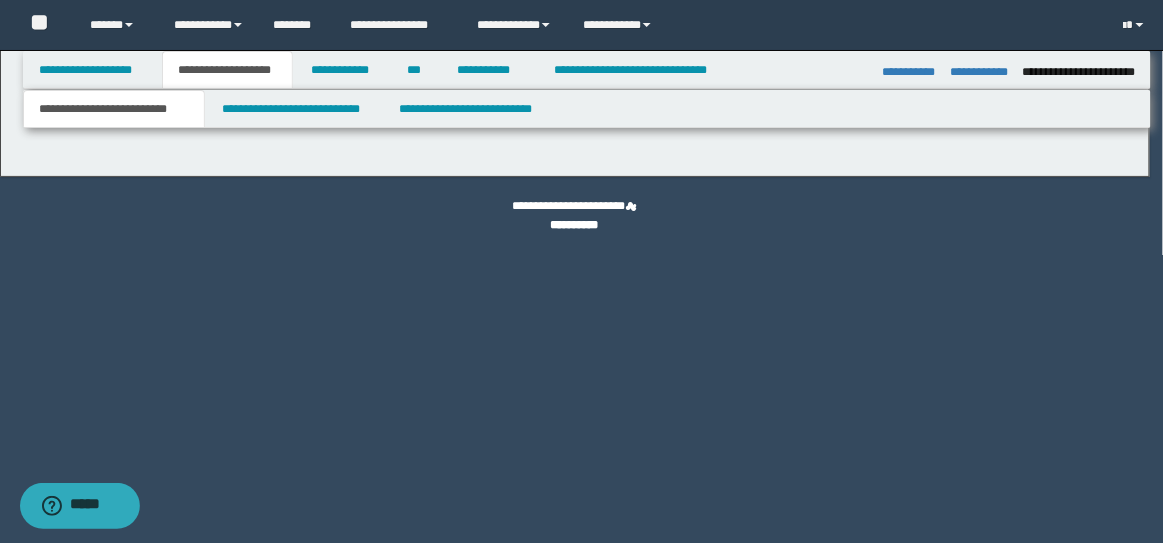 click at bounding box center [582, 272] 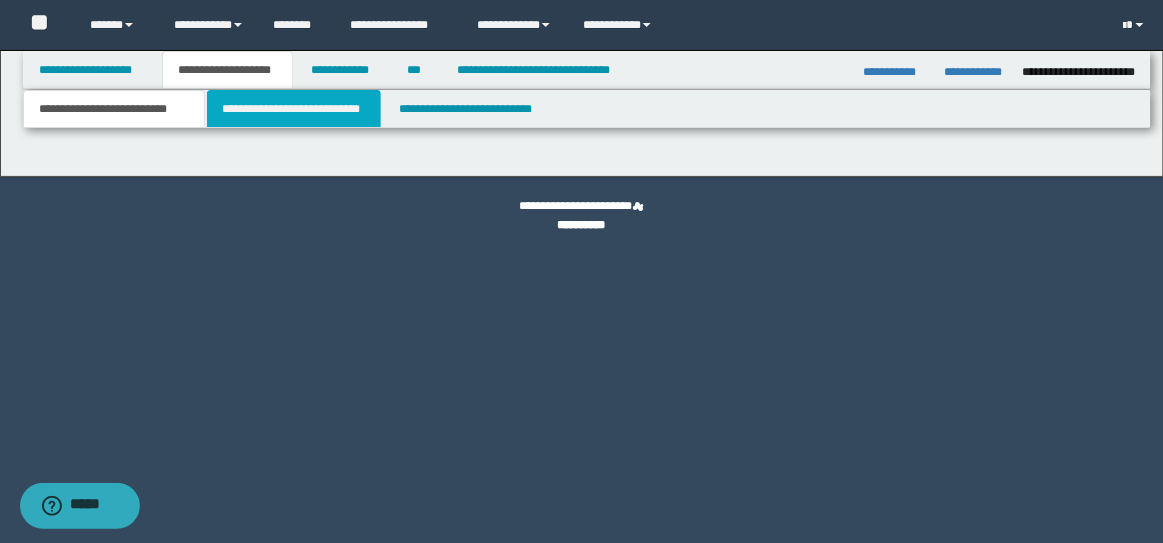 click on "**********" at bounding box center (294, 109) 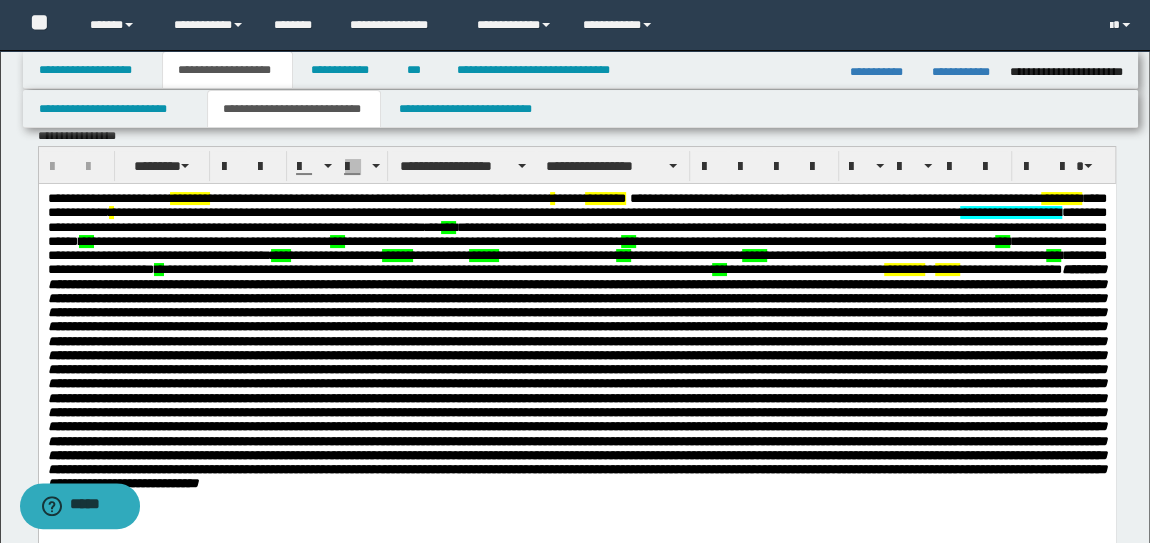 scroll, scrollTop: 32, scrollLeft: 0, axis: vertical 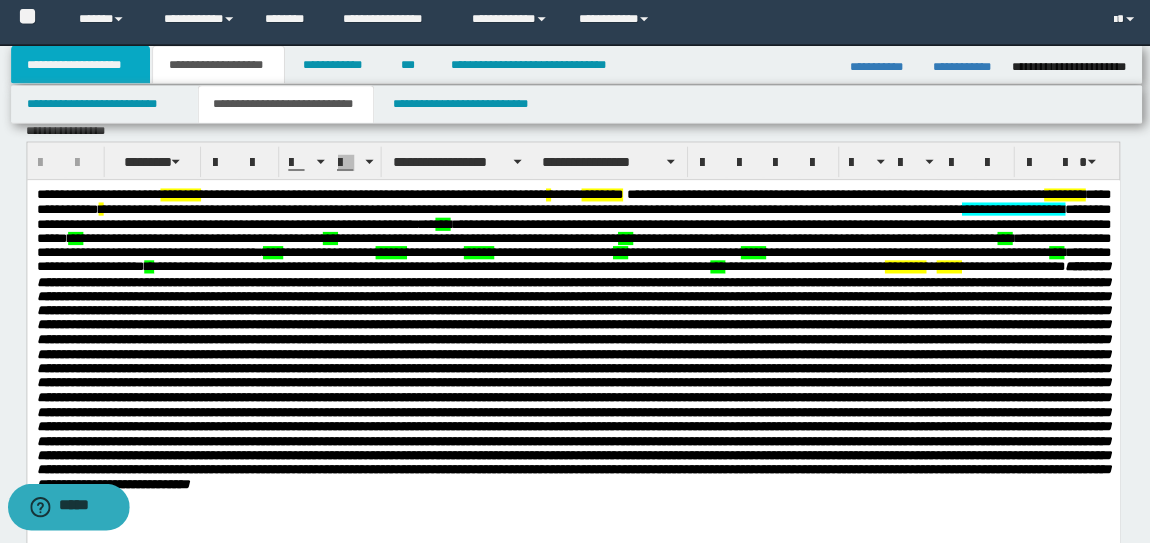 click on "**********" at bounding box center (92, 70) 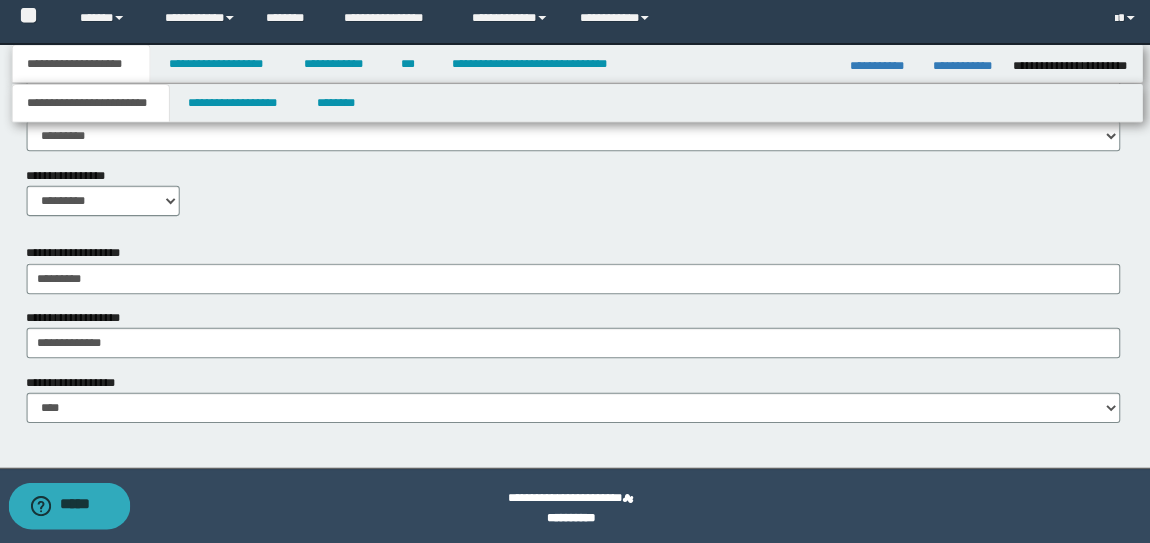 scroll, scrollTop: 1164, scrollLeft: 0, axis: vertical 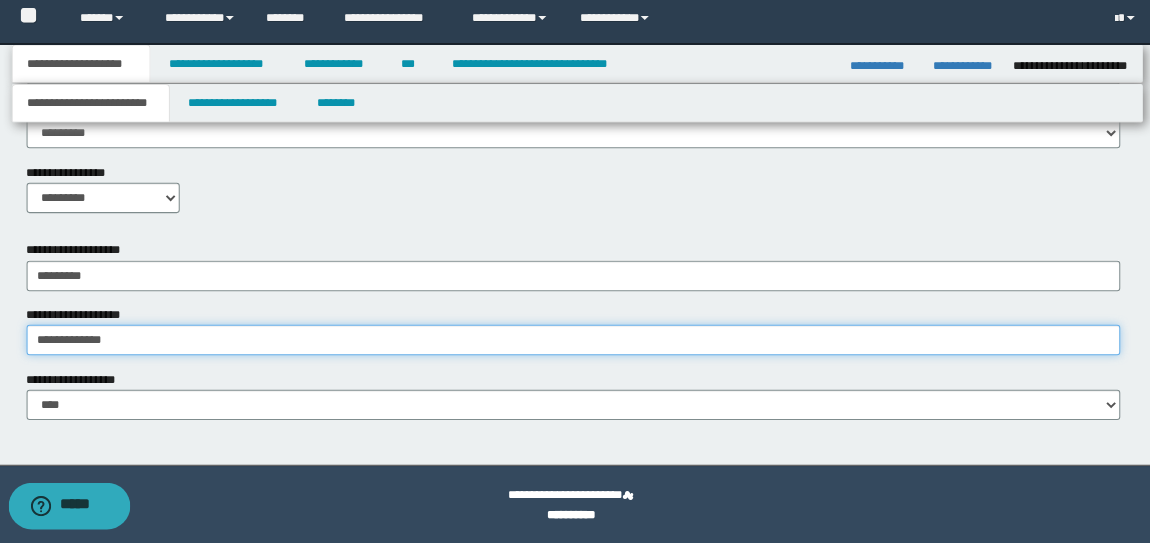 drag, startPoint x: 175, startPoint y: 348, endPoint x: 0, endPoint y: 345, distance: 175.02571 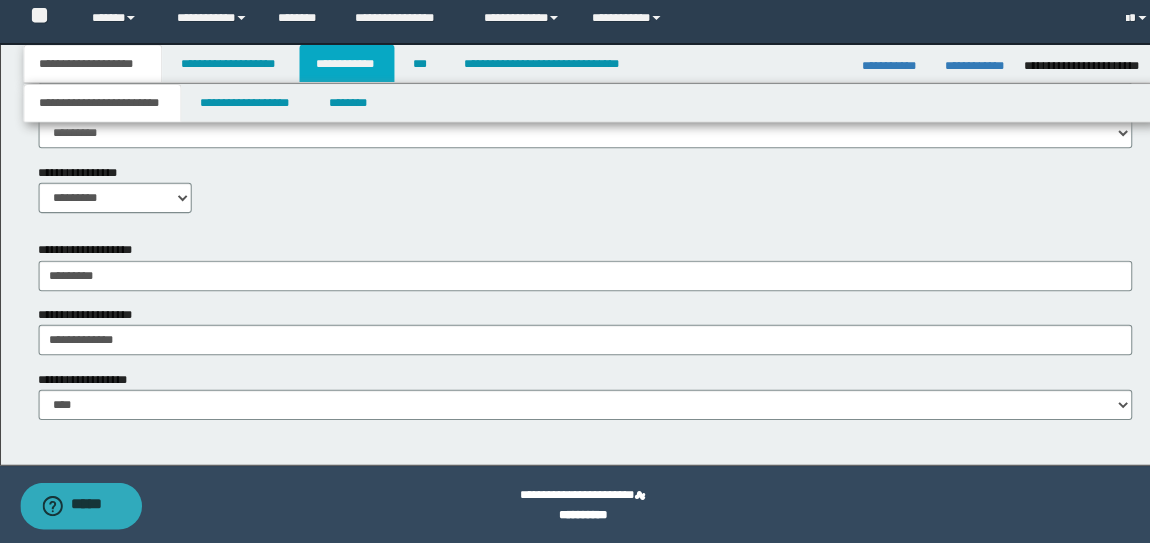 click on "**********" at bounding box center [342, 70] 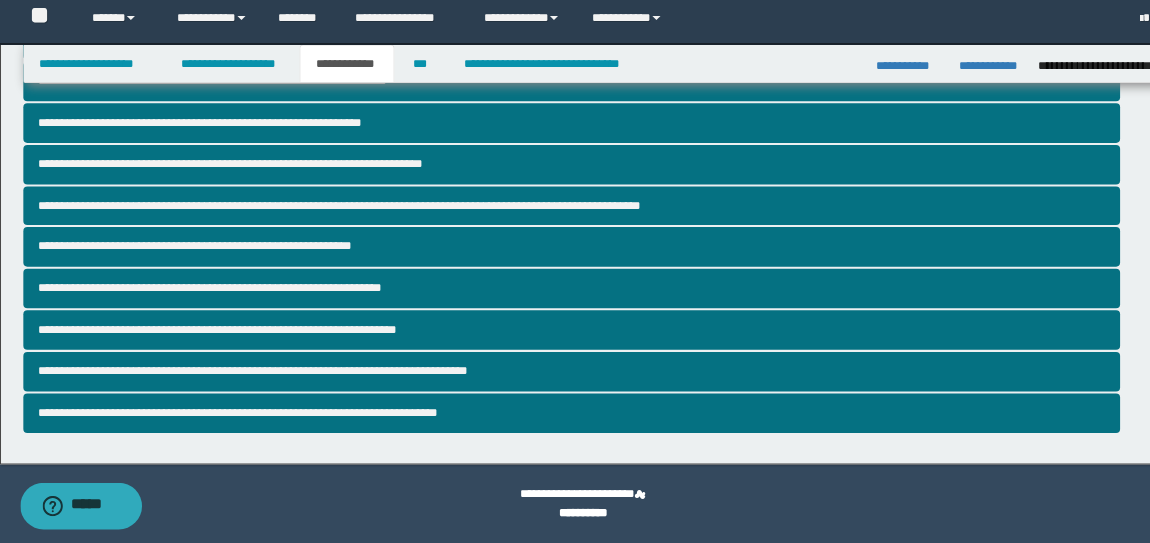 scroll, scrollTop: 304, scrollLeft: 0, axis: vertical 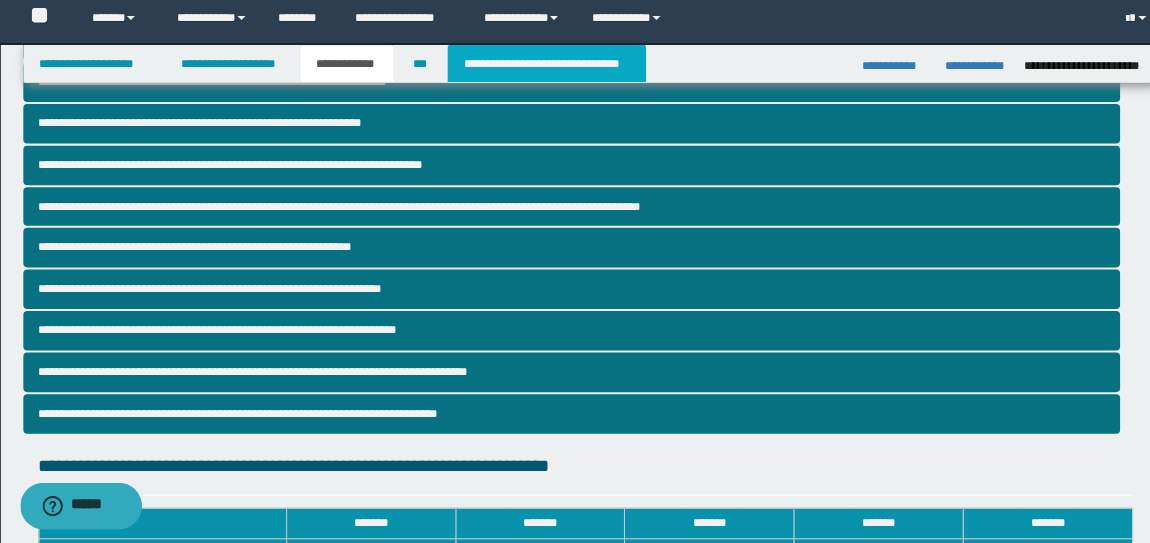 click on "**********" at bounding box center (539, 70) 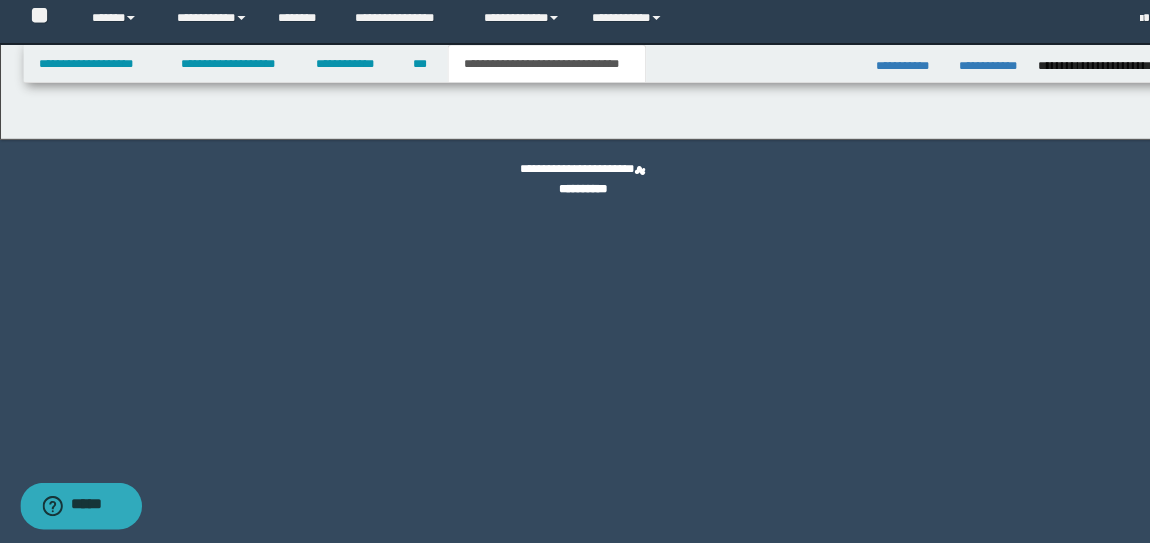 scroll, scrollTop: 0, scrollLeft: 0, axis: both 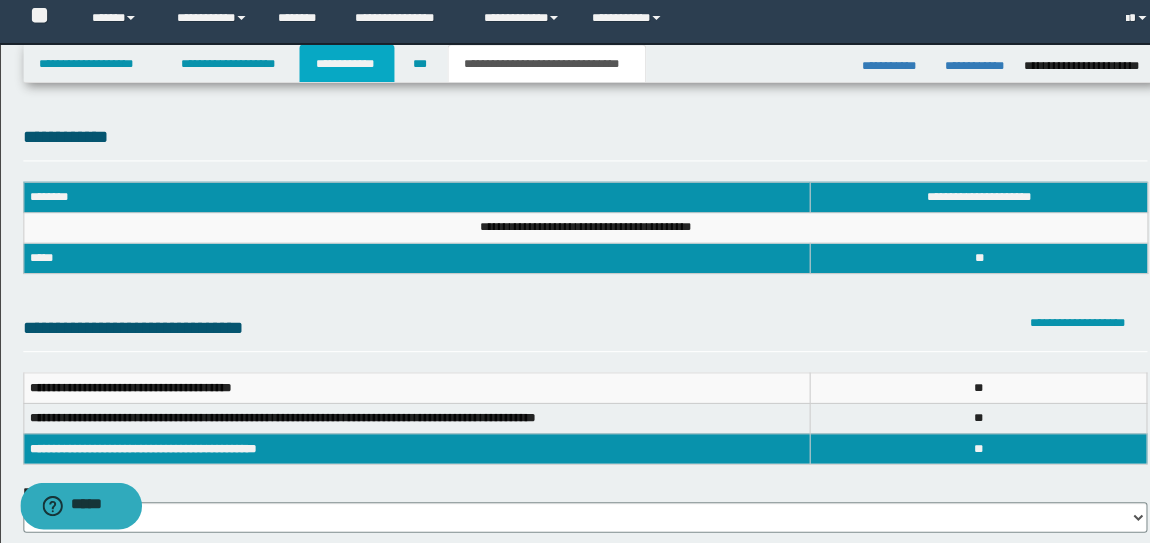 click on "**********" at bounding box center (342, 70) 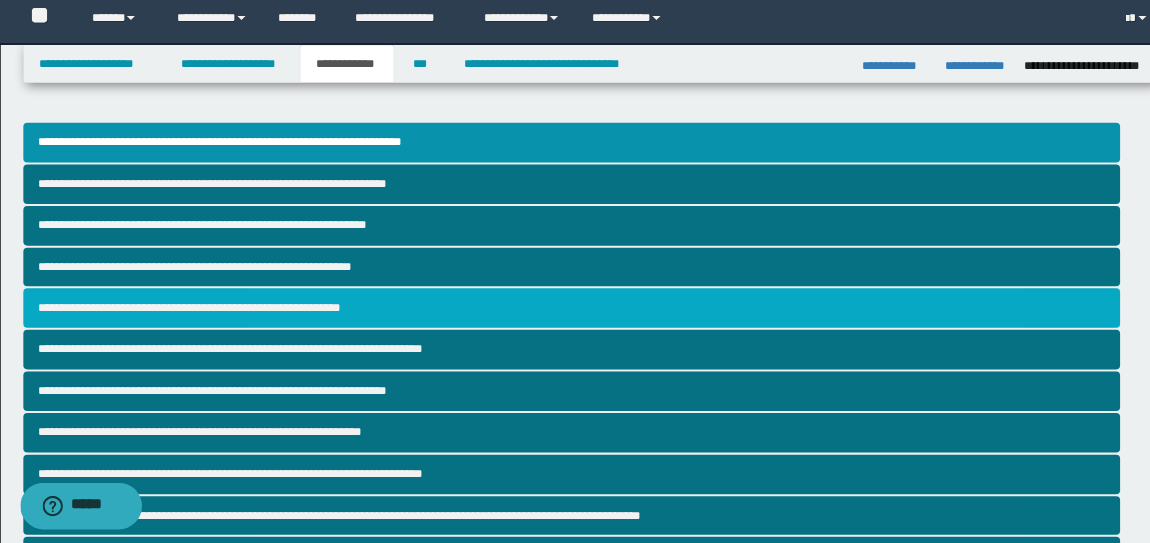 click on "**********" at bounding box center [564, 310] 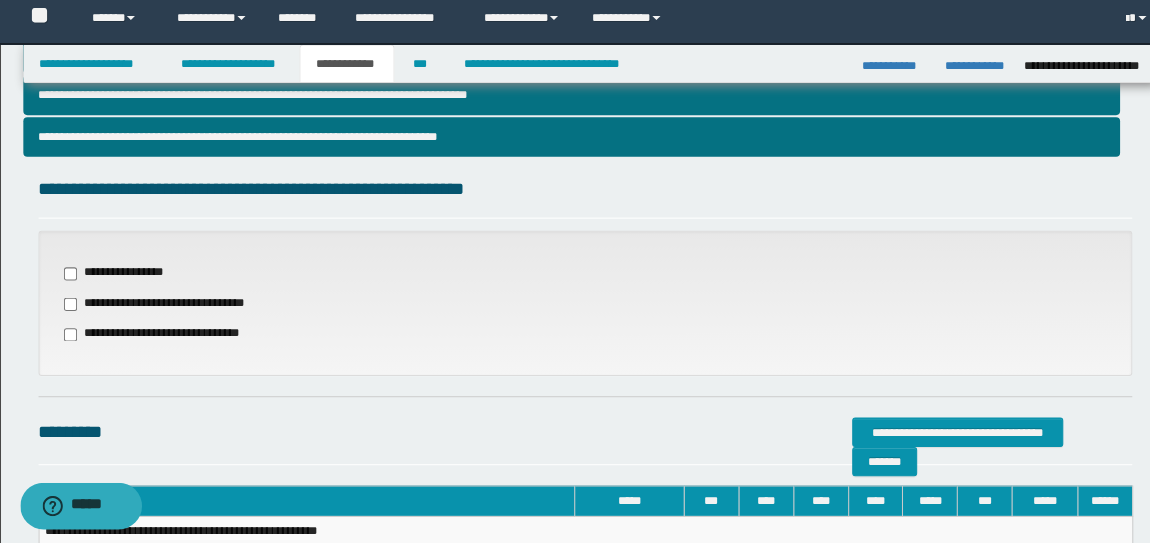 scroll, scrollTop: 584, scrollLeft: 0, axis: vertical 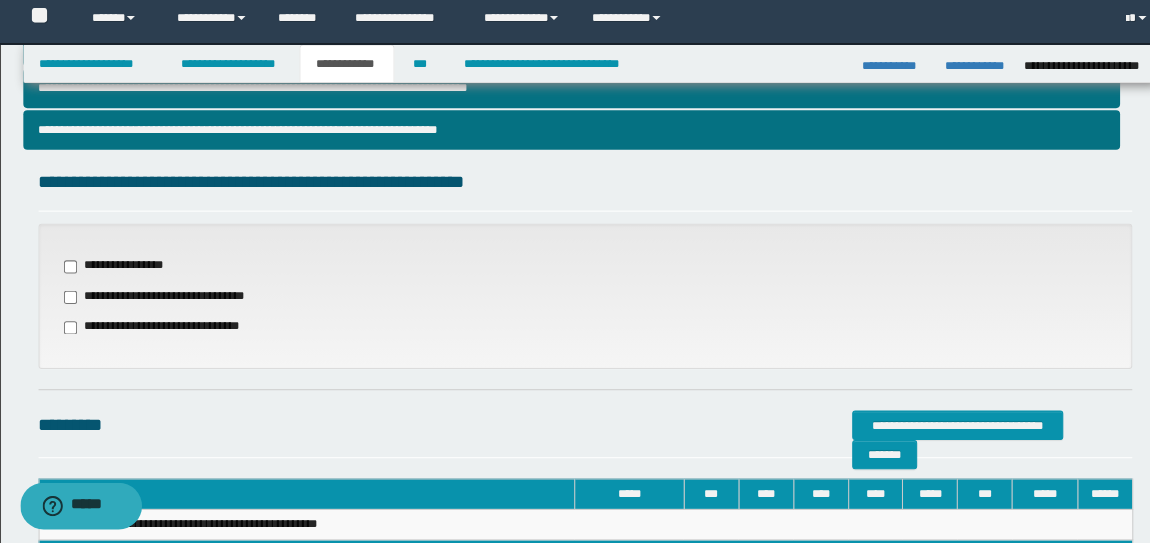click on "**********" at bounding box center [575, 57] 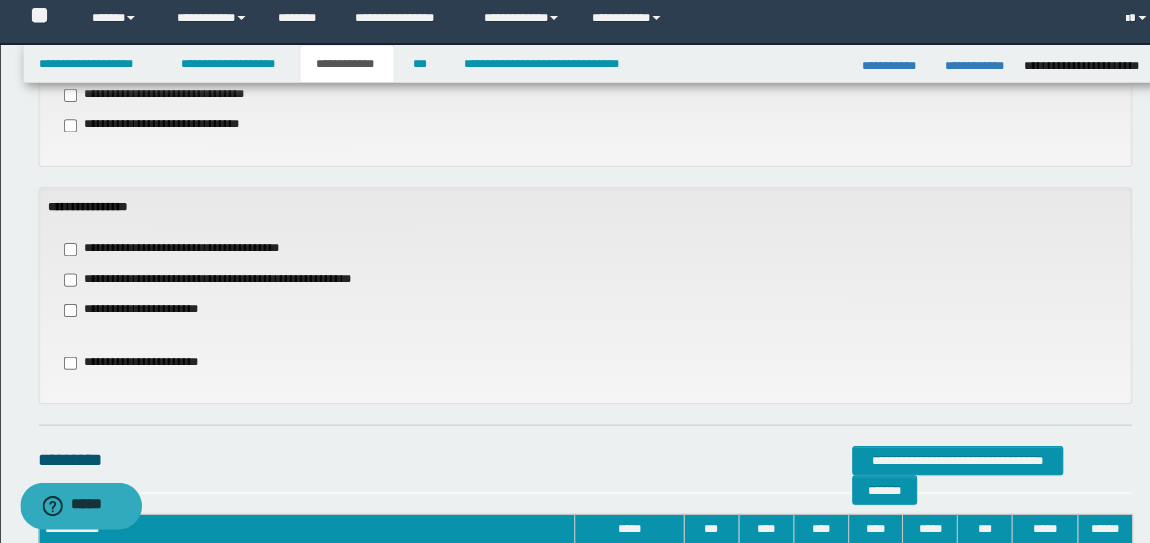 scroll, scrollTop: 783, scrollLeft: 0, axis: vertical 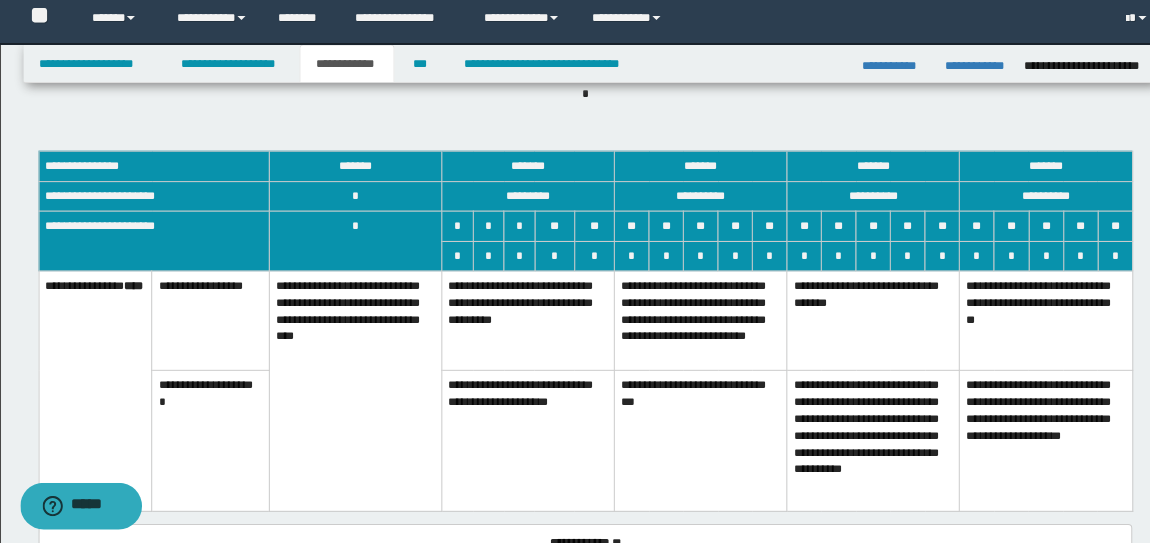 click on "**********" at bounding box center (1031, 324) 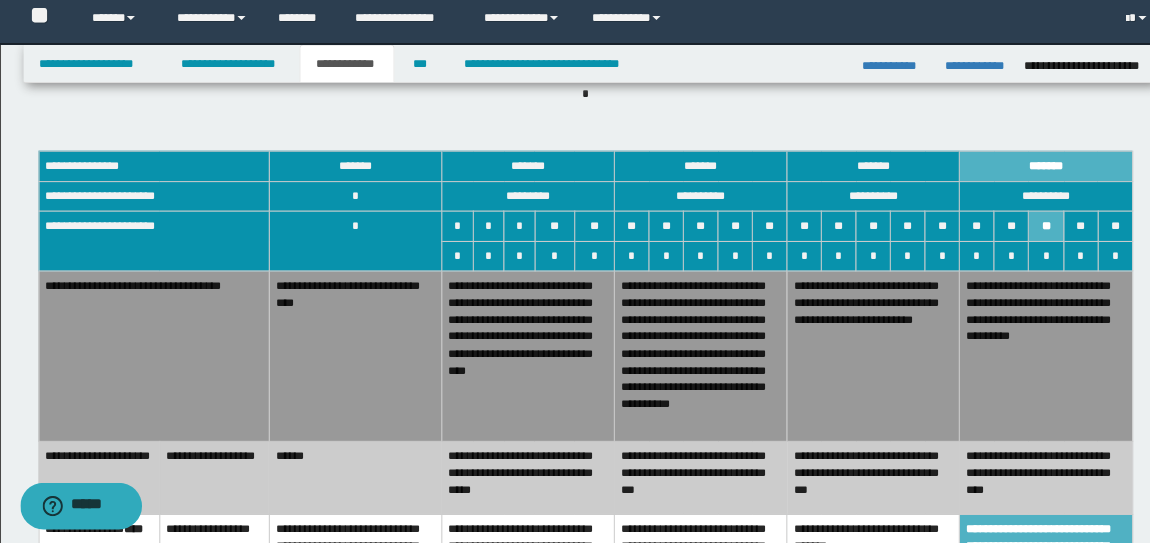 click on "**********" at bounding box center (1031, 359) 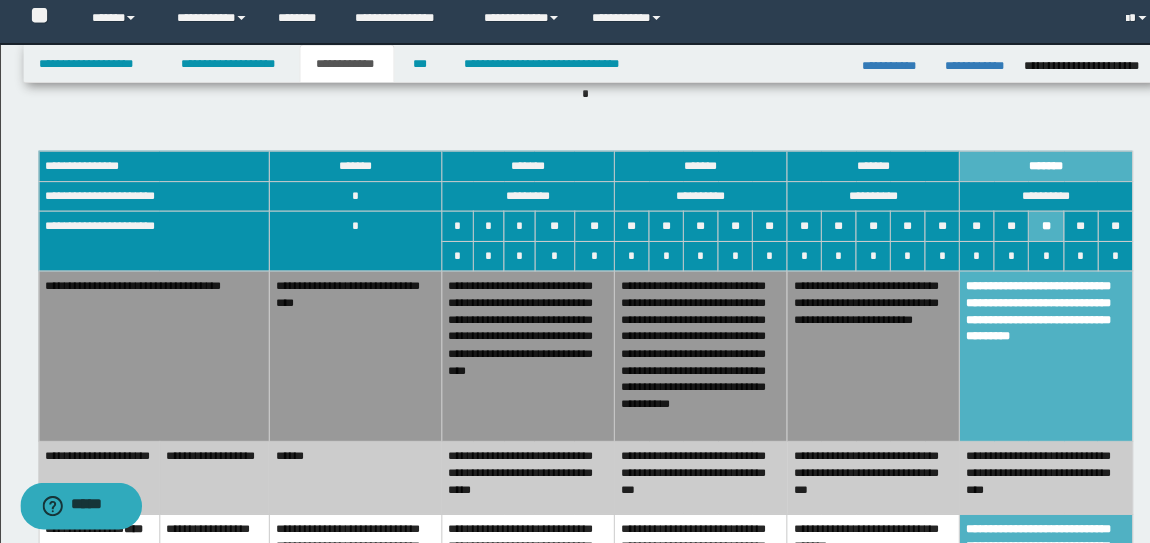 click on "**********" at bounding box center (1031, 479) 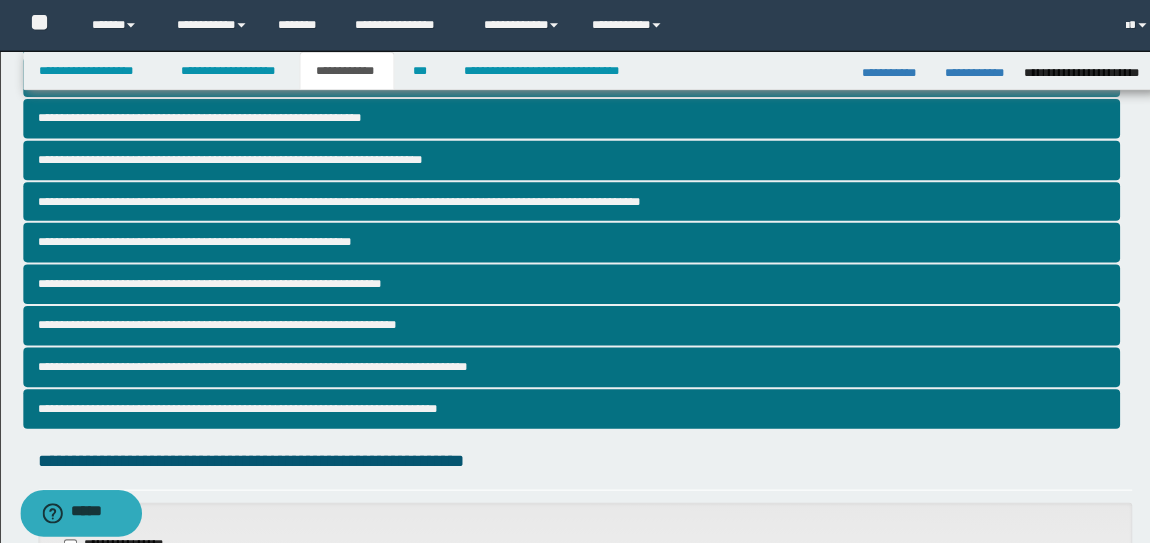 scroll, scrollTop: 309, scrollLeft: 0, axis: vertical 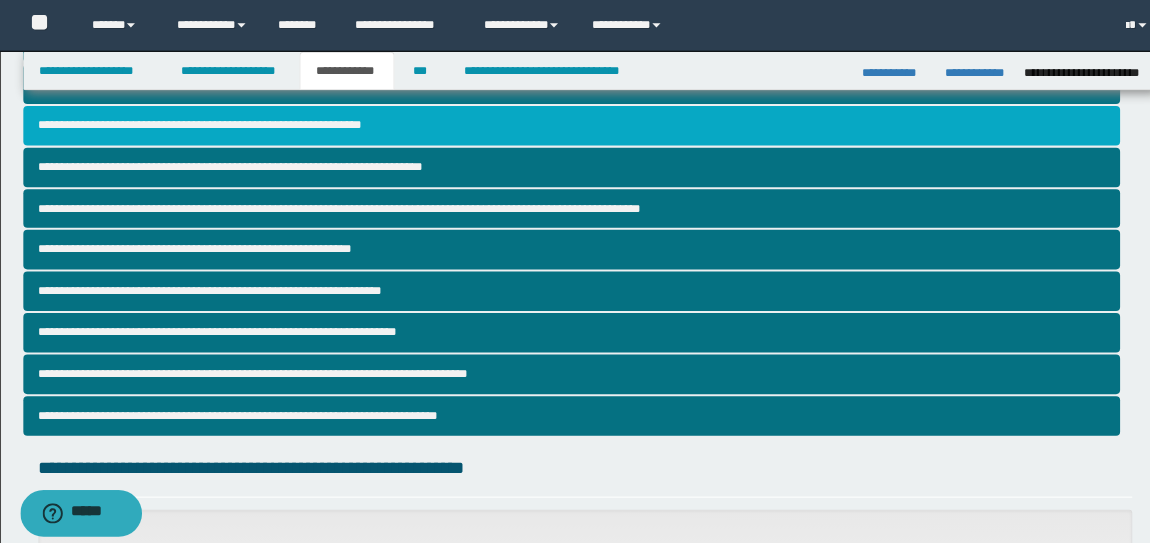 click on "**********" at bounding box center [564, 124] 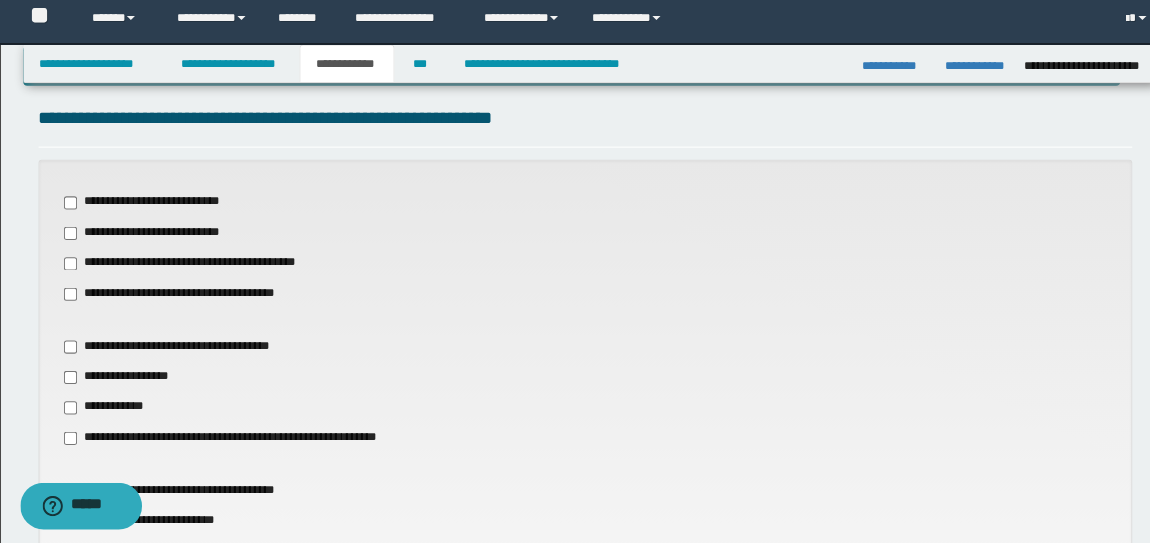 scroll, scrollTop: 647, scrollLeft: 0, axis: vertical 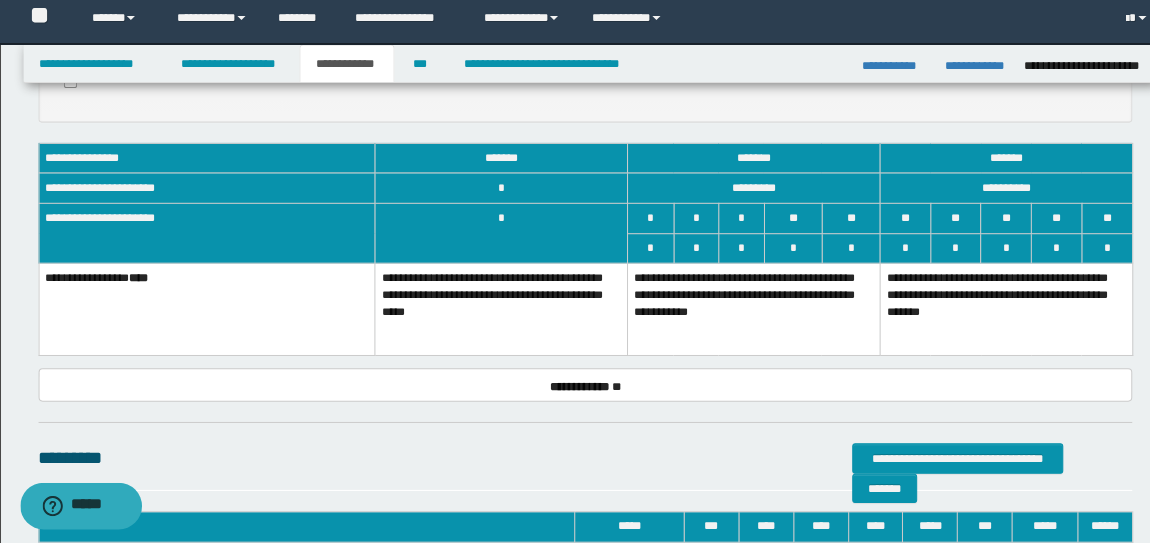 click on "**********" at bounding box center [743, 312] 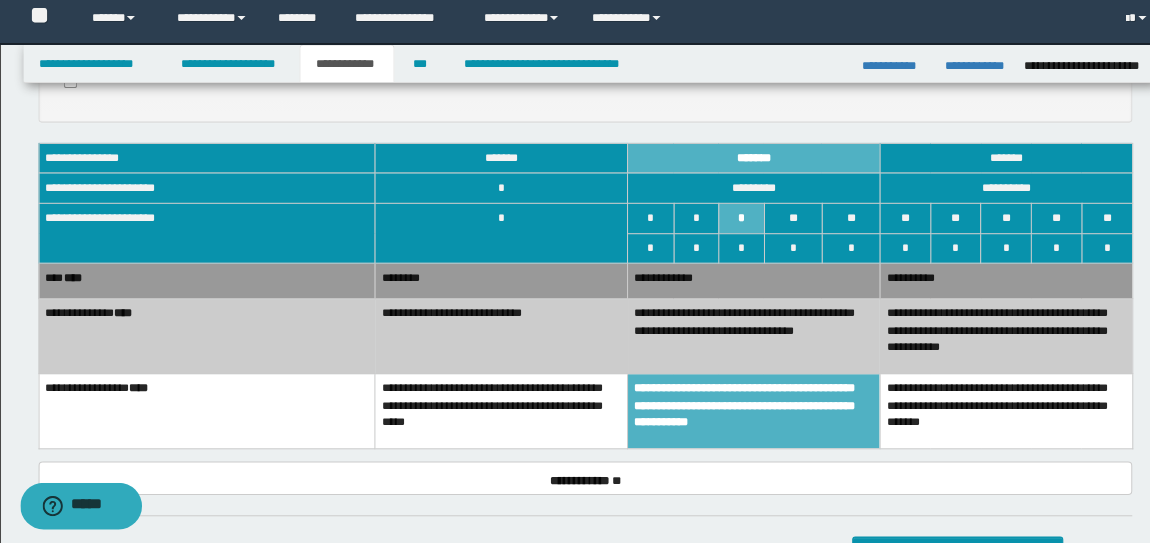 click on "**********" at bounding box center (494, 339) 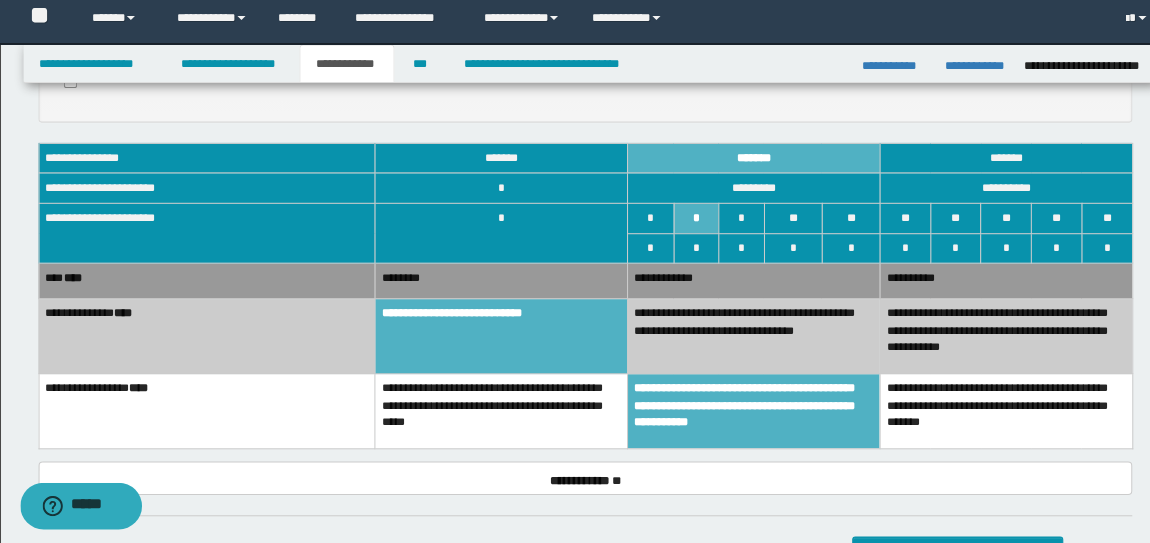 click on "**********" at bounding box center [743, 284] 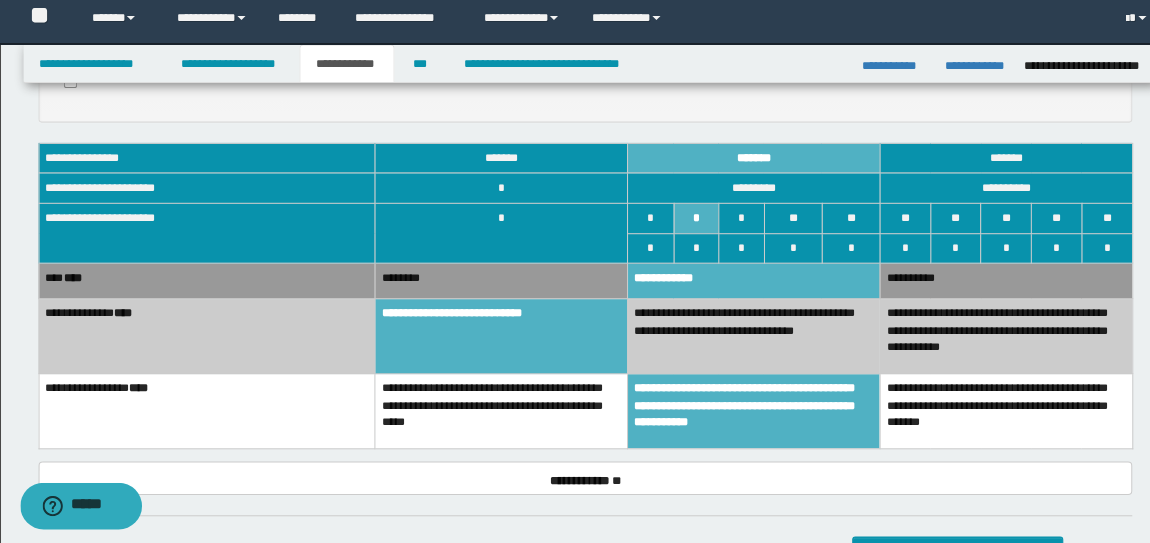 click on "**********" at bounding box center (743, 413) 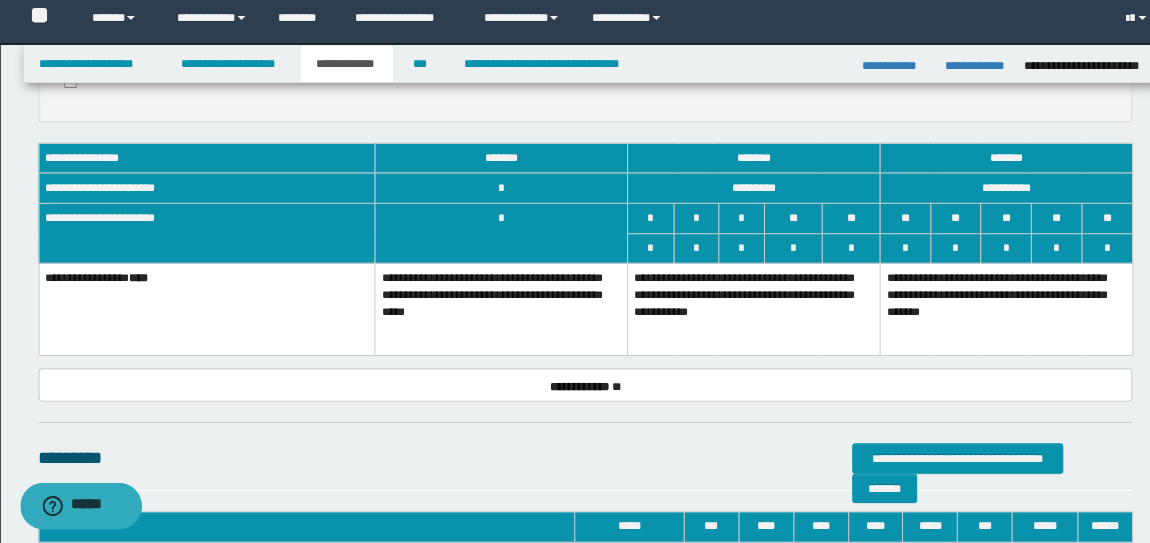 click on "**********" at bounding box center (743, 312) 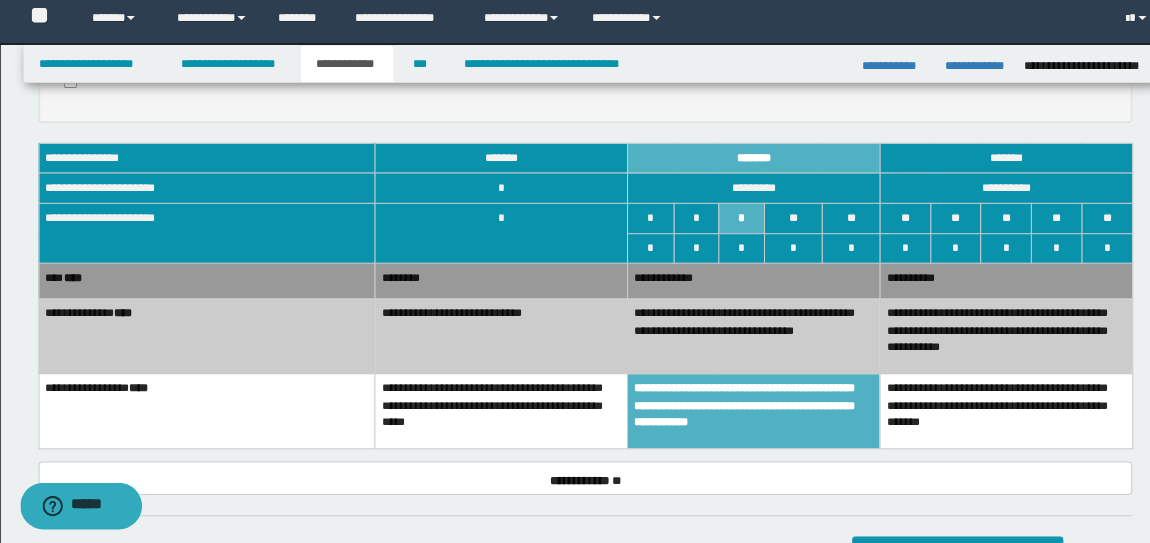 click on "**********" at bounding box center (743, 284) 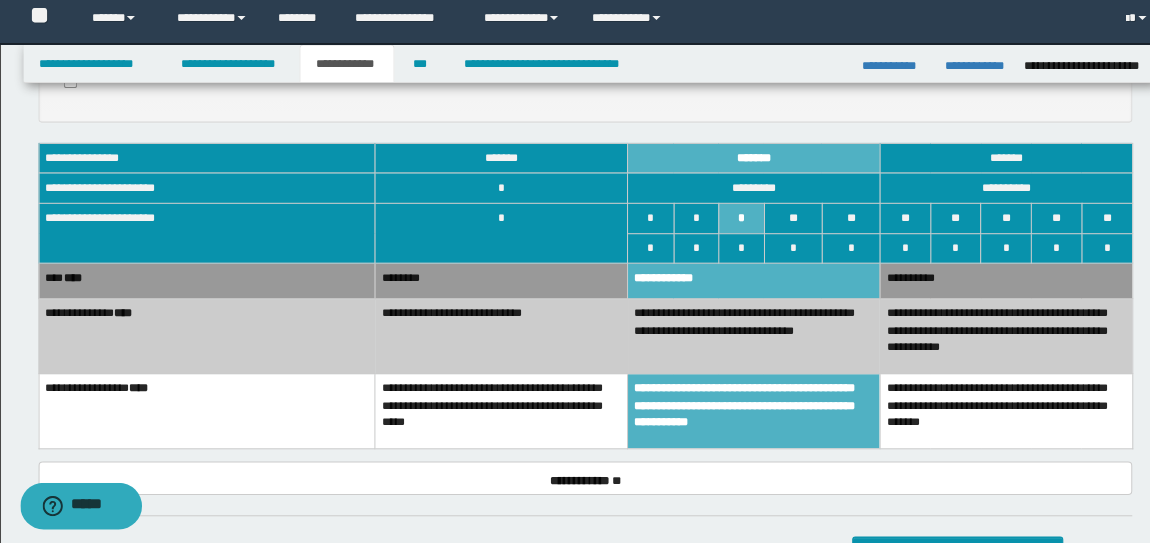 click on "**********" at bounding box center [743, 339] 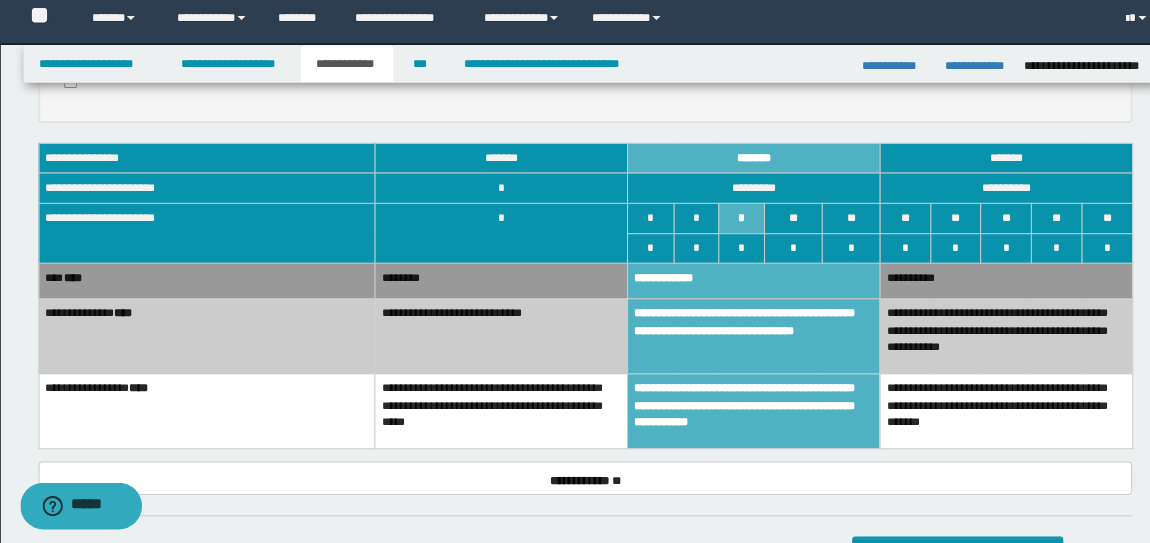 click on "**********" at bounding box center [494, 339] 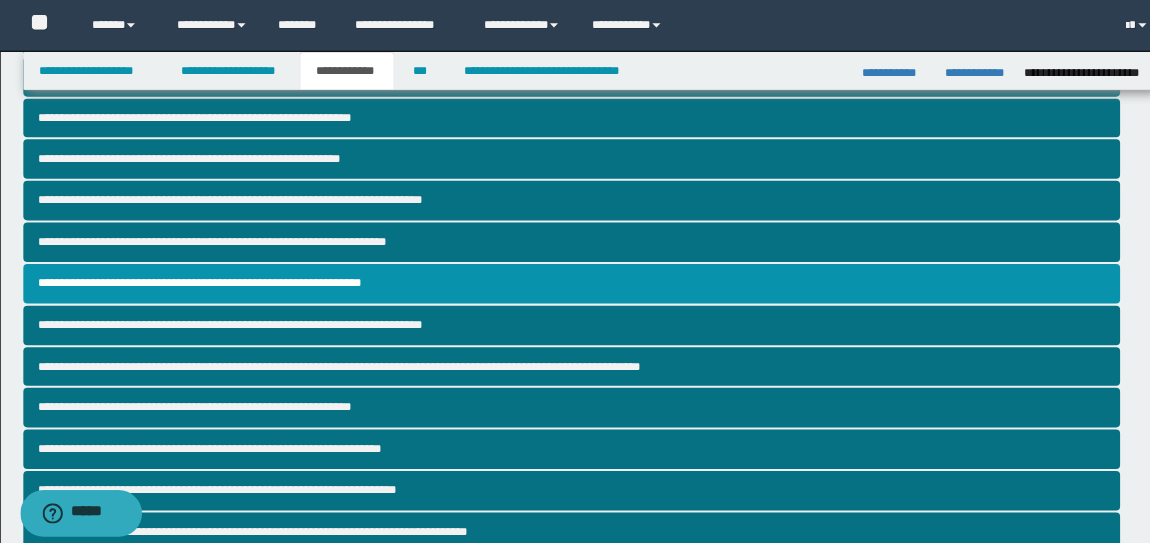 scroll, scrollTop: 0, scrollLeft: 0, axis: both 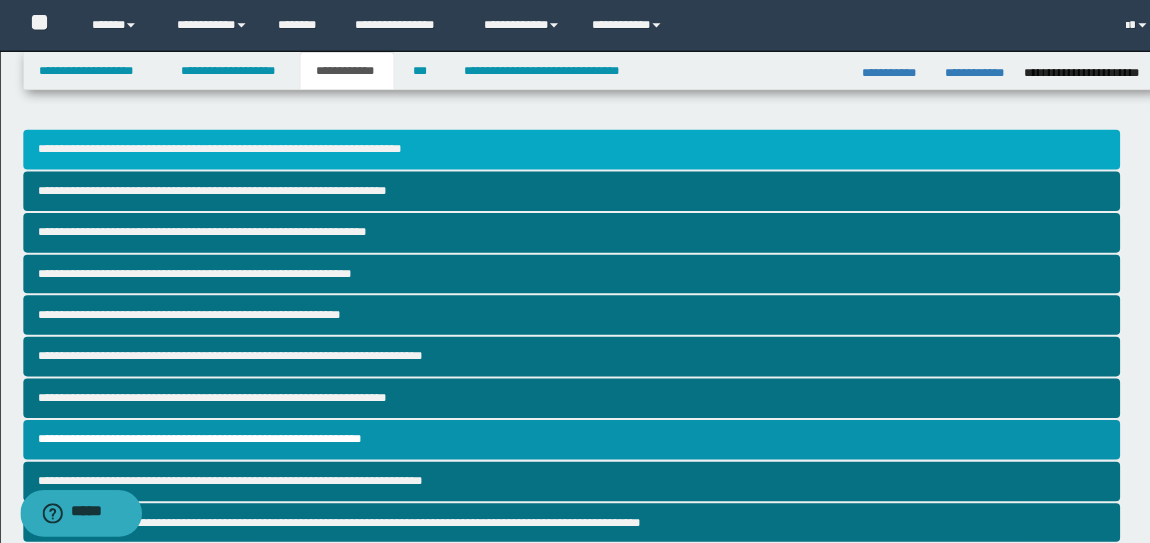 click on "**********" at bounding box center (564, 147) 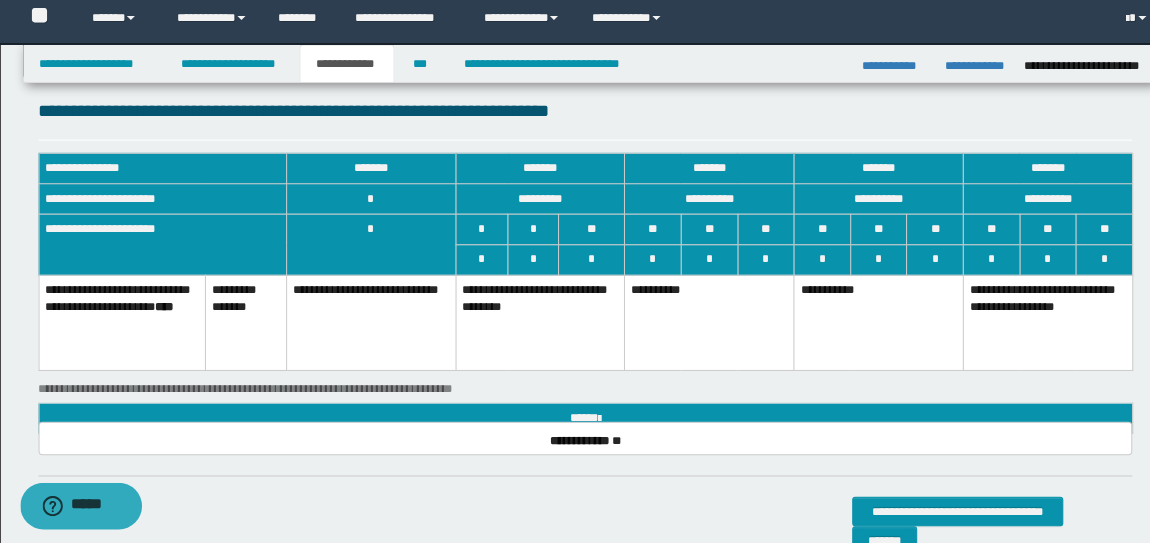 scroll, scrollTop: 663, scrollLeft: 0, axis: vertical 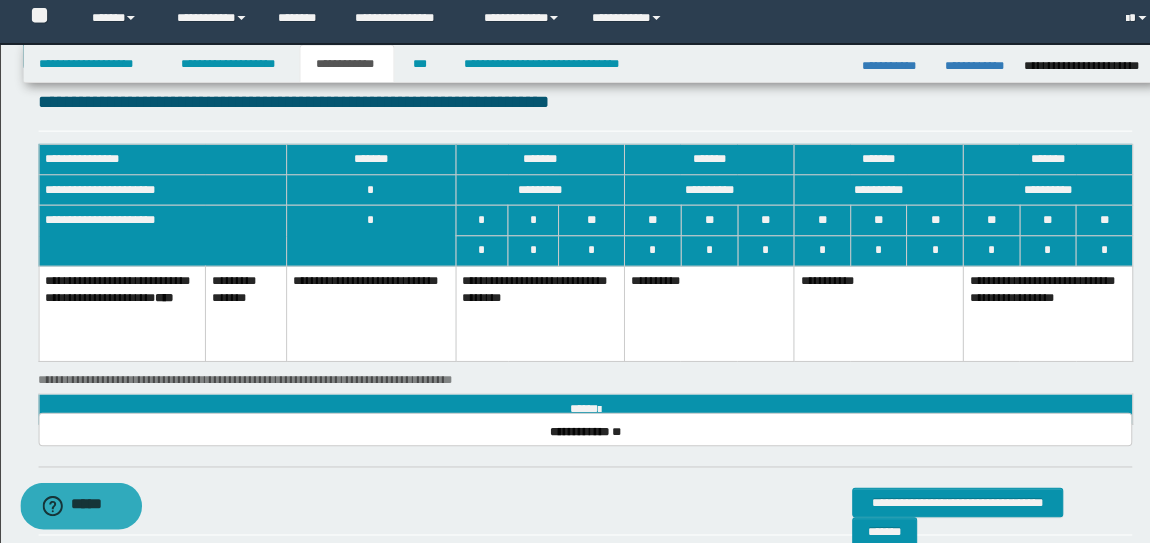 click on "**********" at bounding box center (532, 316) 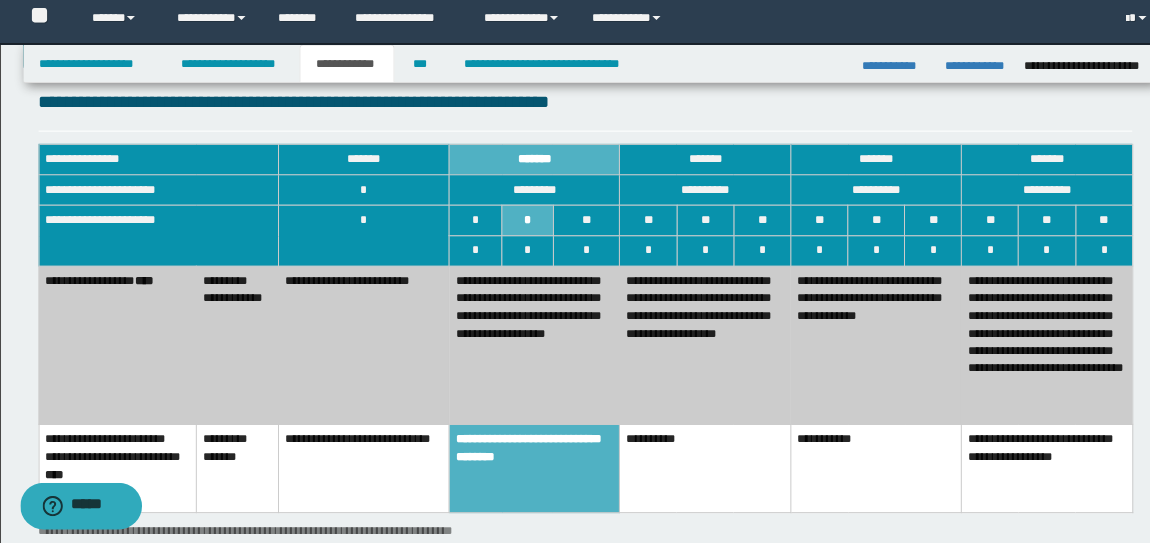 click on "**********" at bounding box center (527, 348) 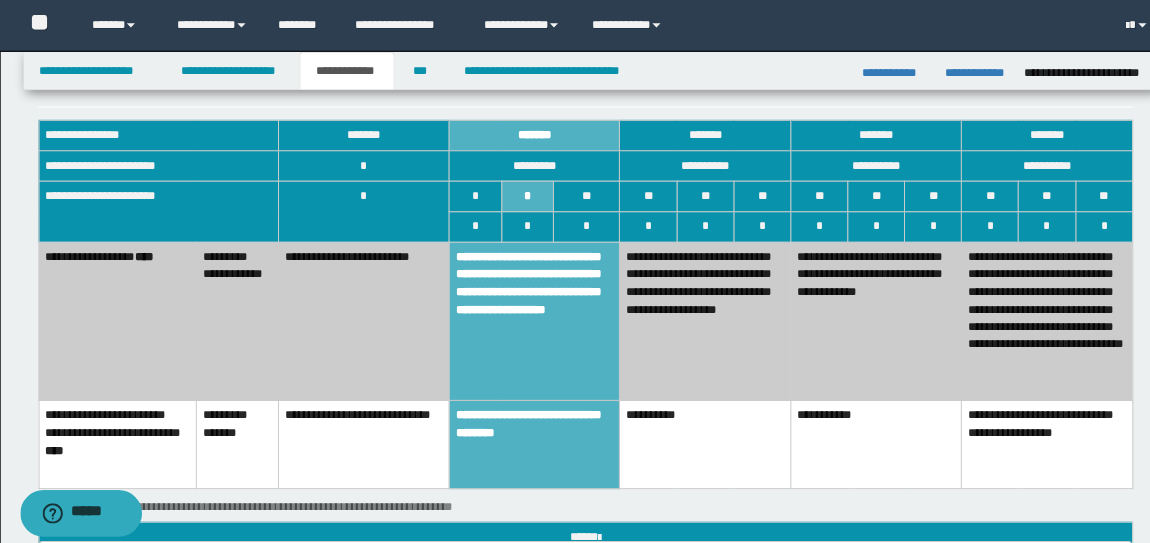 scroll, scrollTop: 694, scrollLeft: 0, axis: vertical 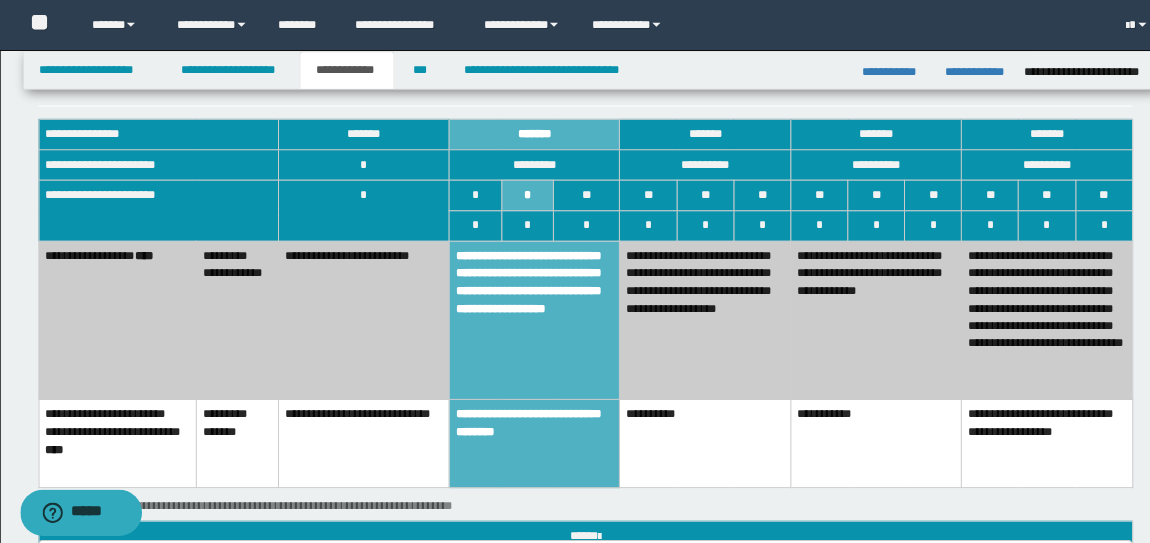 click on "**********" at bounding box center (358, 317) 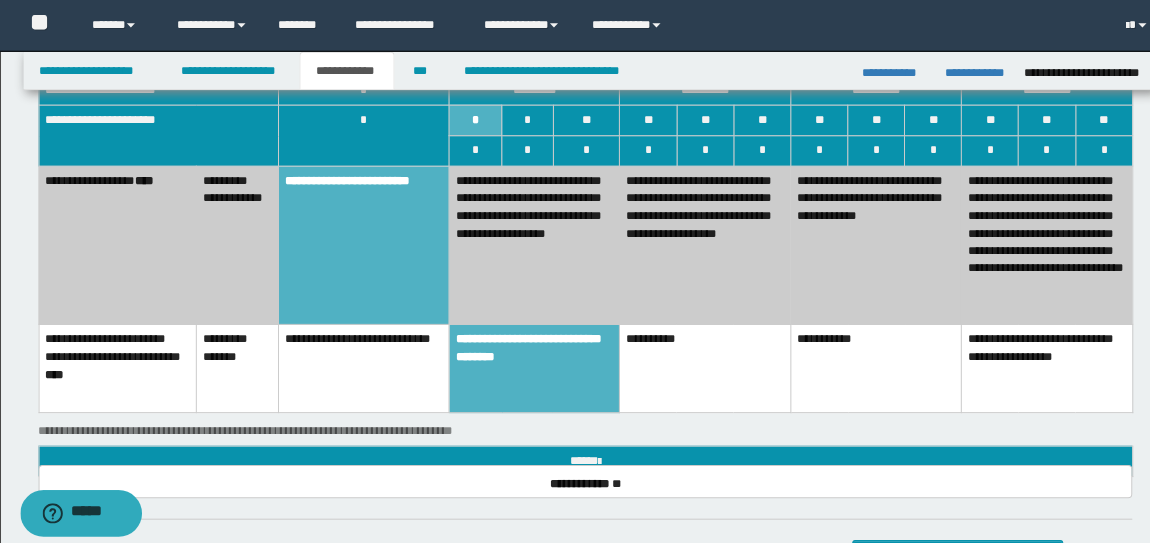 scroll, scrollTop: 760, scrollLeft: 0, axis: vertical 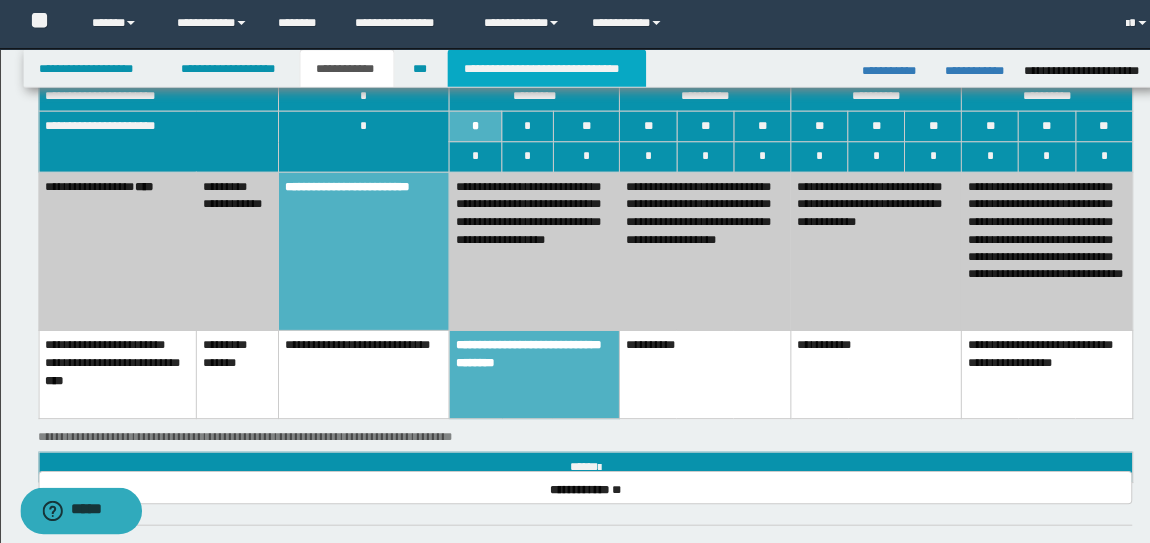 click on "**********" at bounding box center [539, 70] 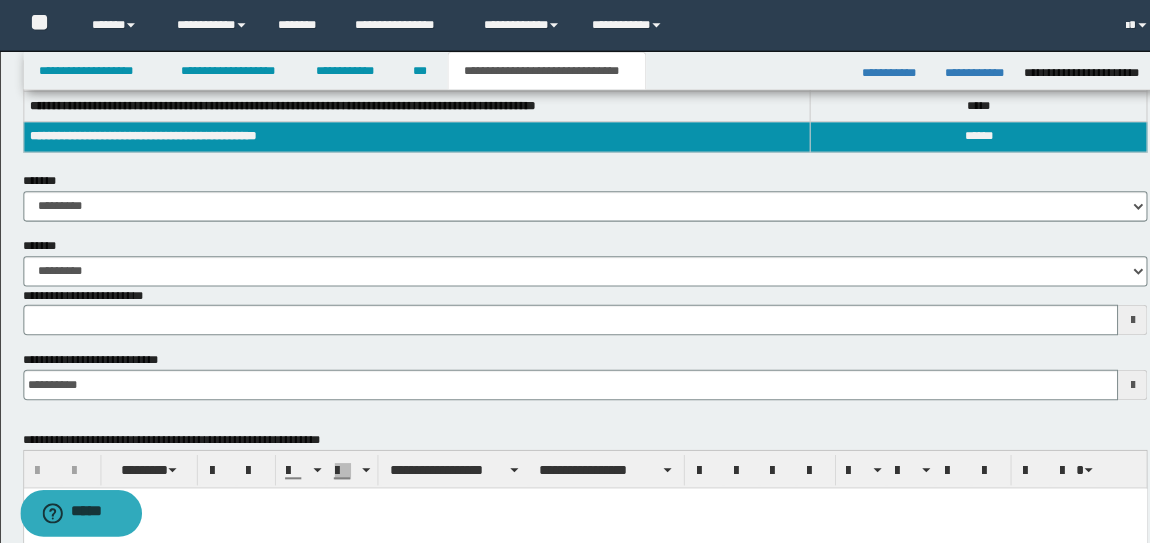 scroll, scrollTop: 373, scrollLeft: 0, axis: vertical 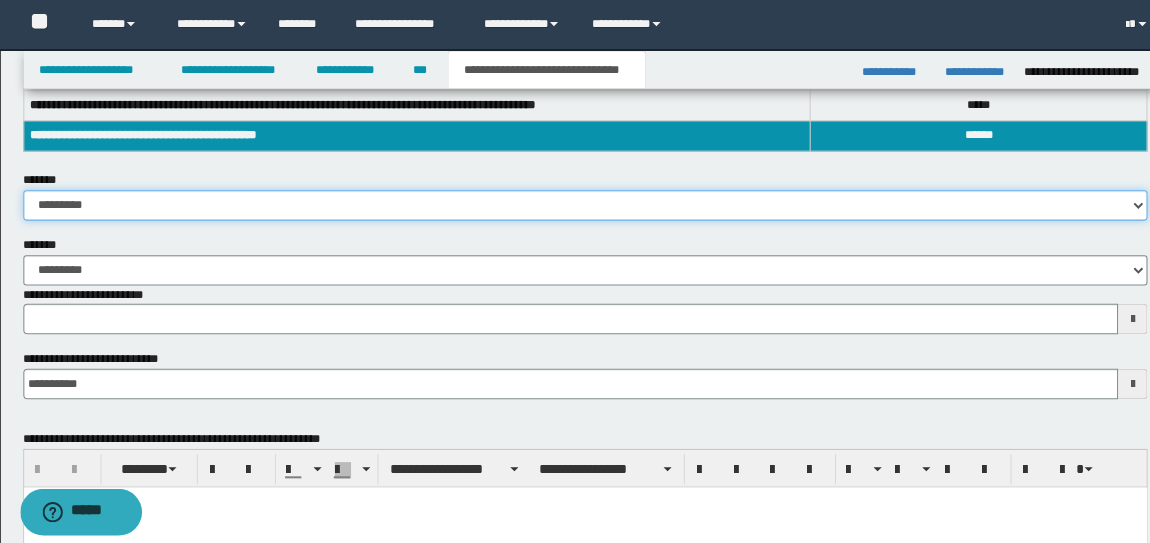 click on "**********" at bounding box center (577, 204) 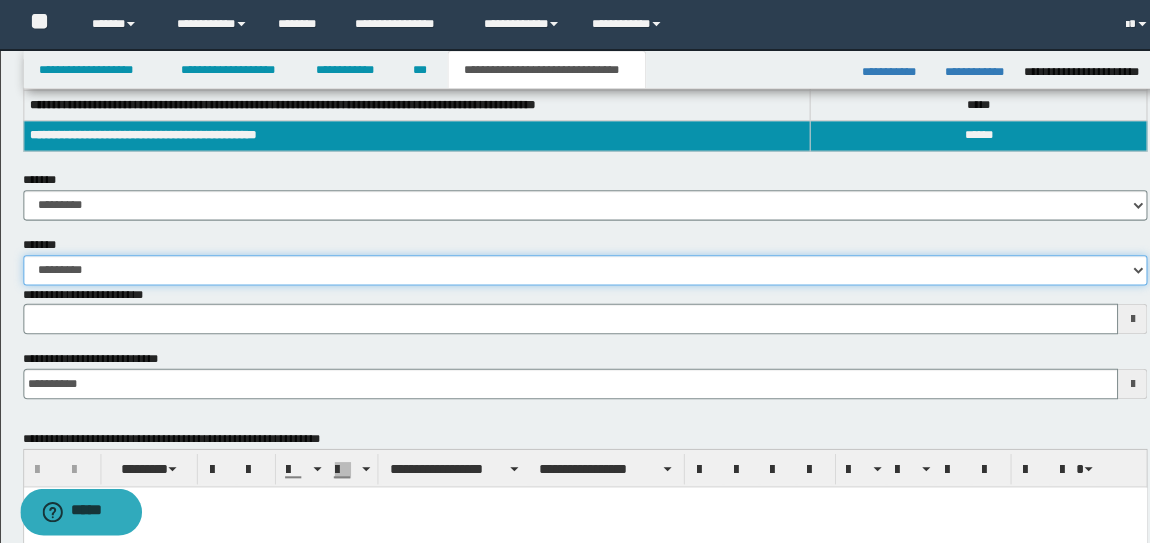click on "**********" at bounding box center [577, 268] 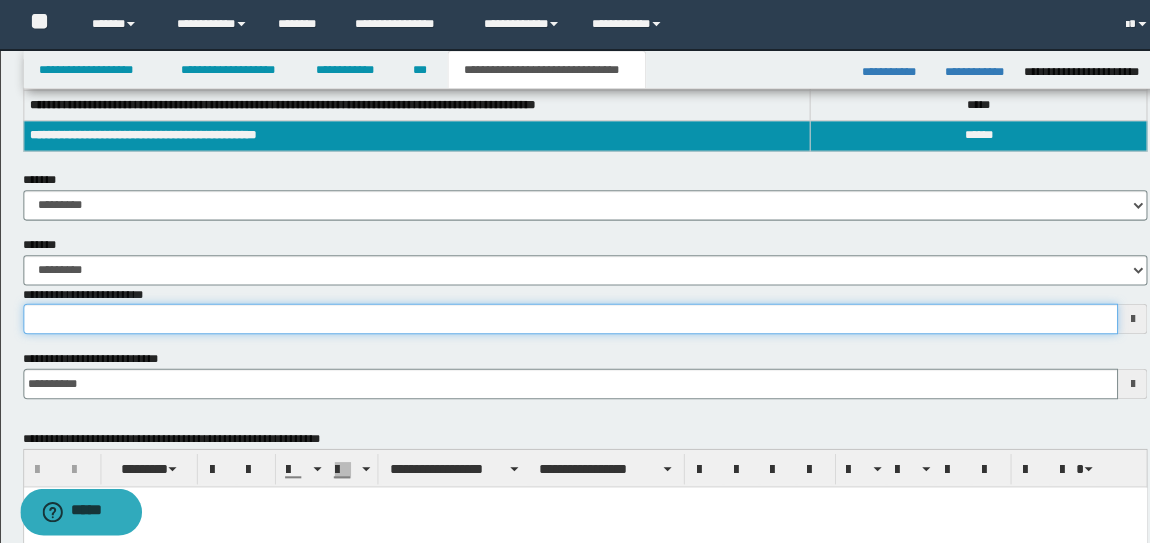 click on "**********" at bounding box center [563, 316] 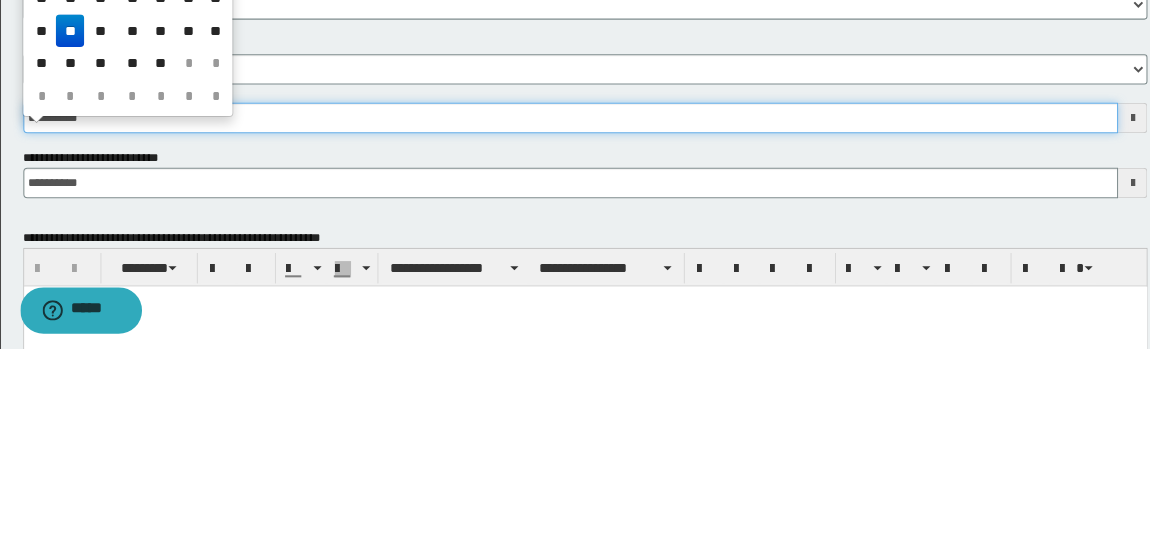 scroll, scrollTop: 373, scrollLeft: 0, axis: vertical 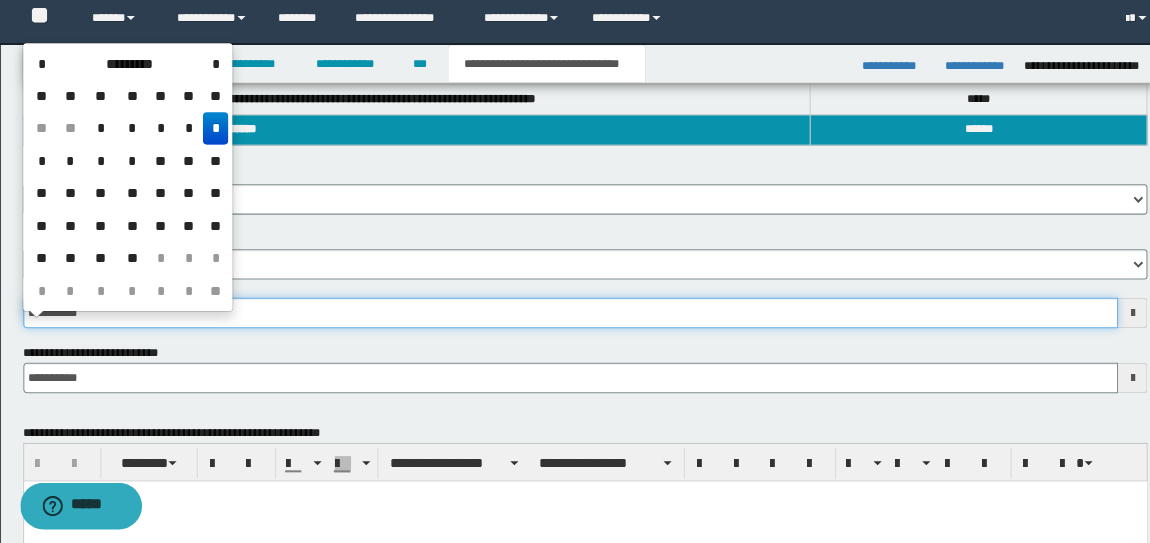 type on "**********" 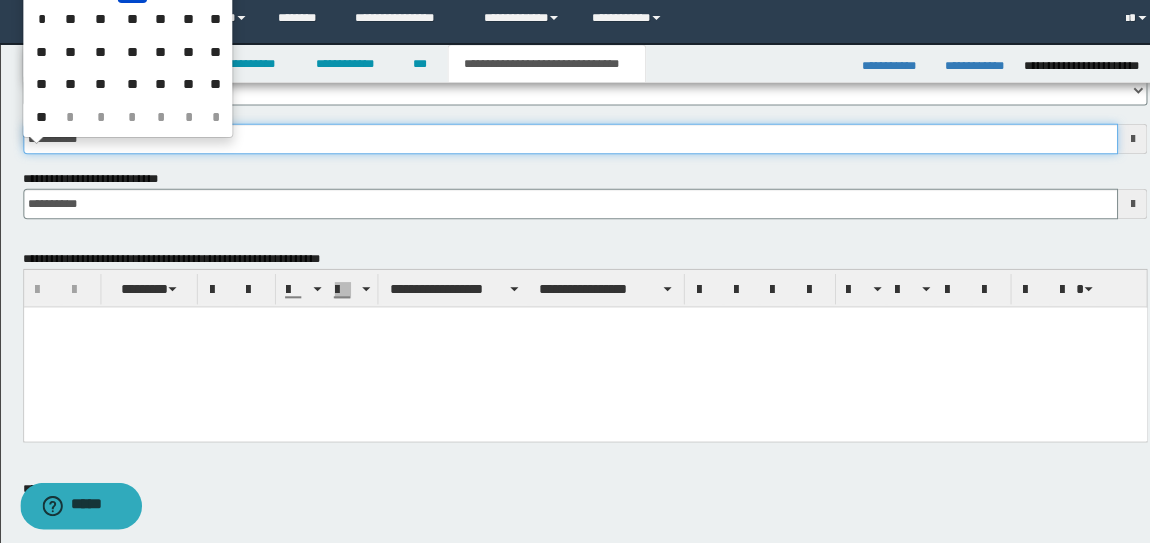 scroll, scrollTop: 547, scrollLeft: 0, axis: vertical 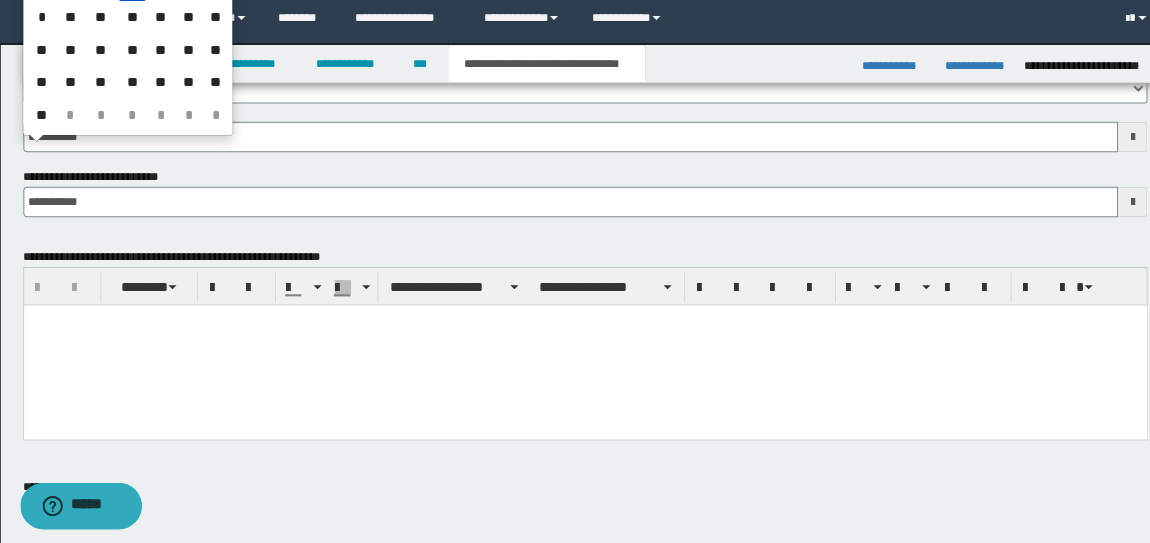 click at bounding box center (576, 345) 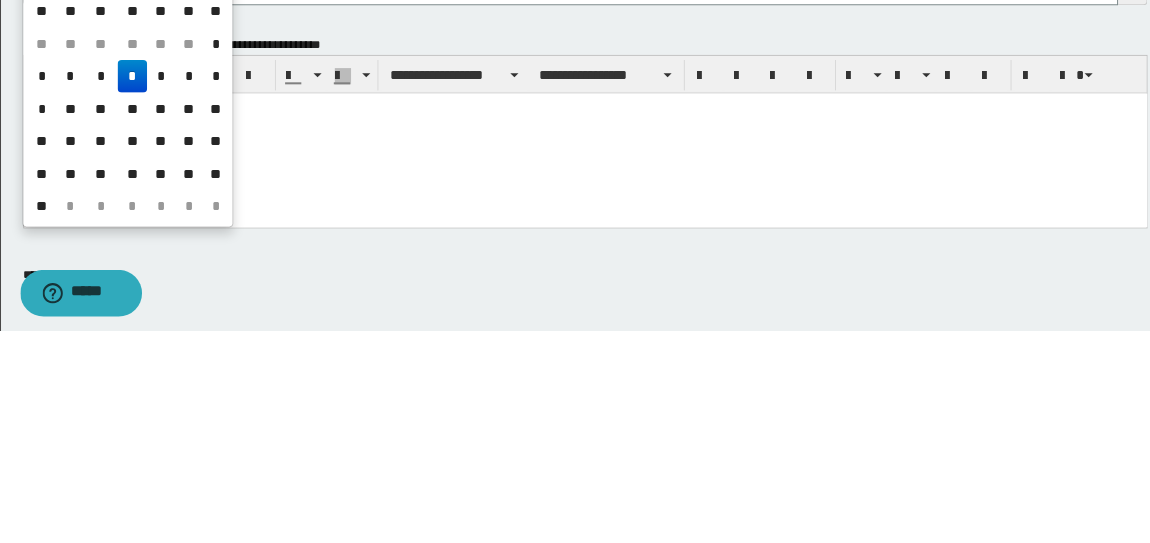 scroll, scrollTop: 546, scrollLeft: 0, axis: vertical 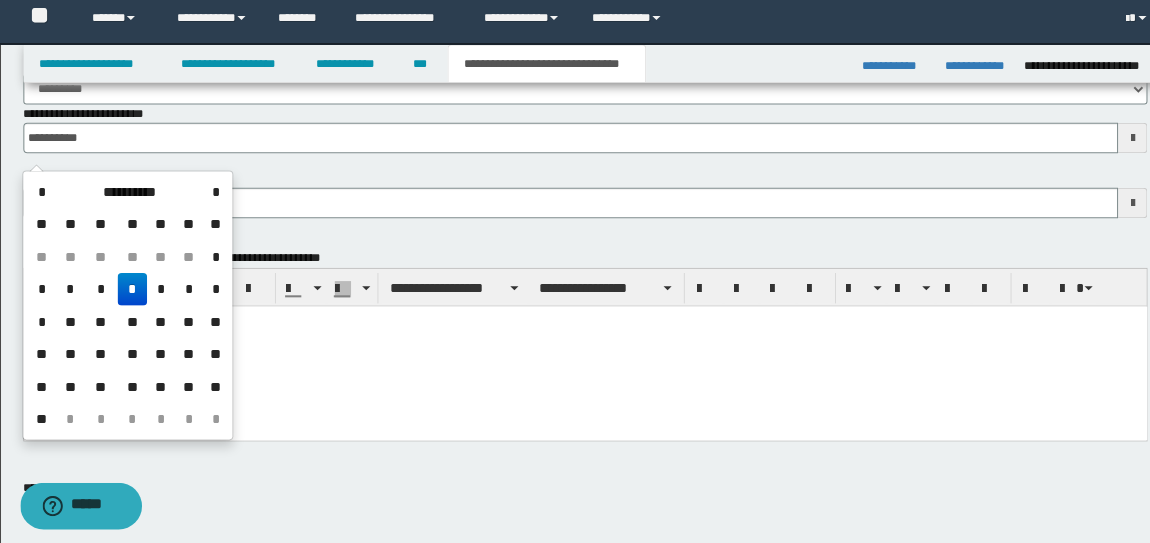 click at bounding box center (576, 346) 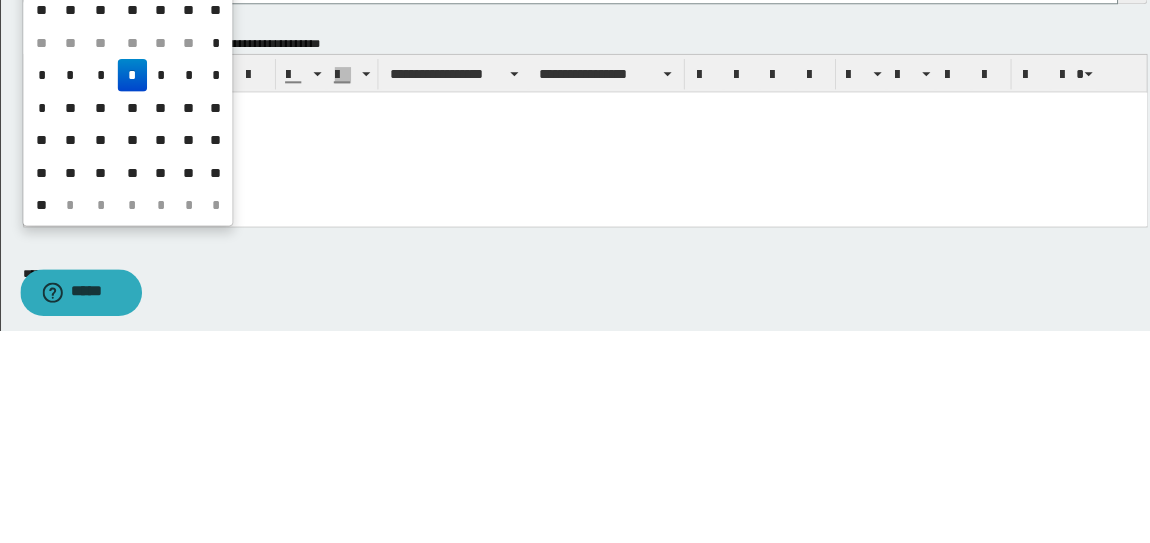scroll, scrollTop: 546, scrollLeft: 0, axis: vertical 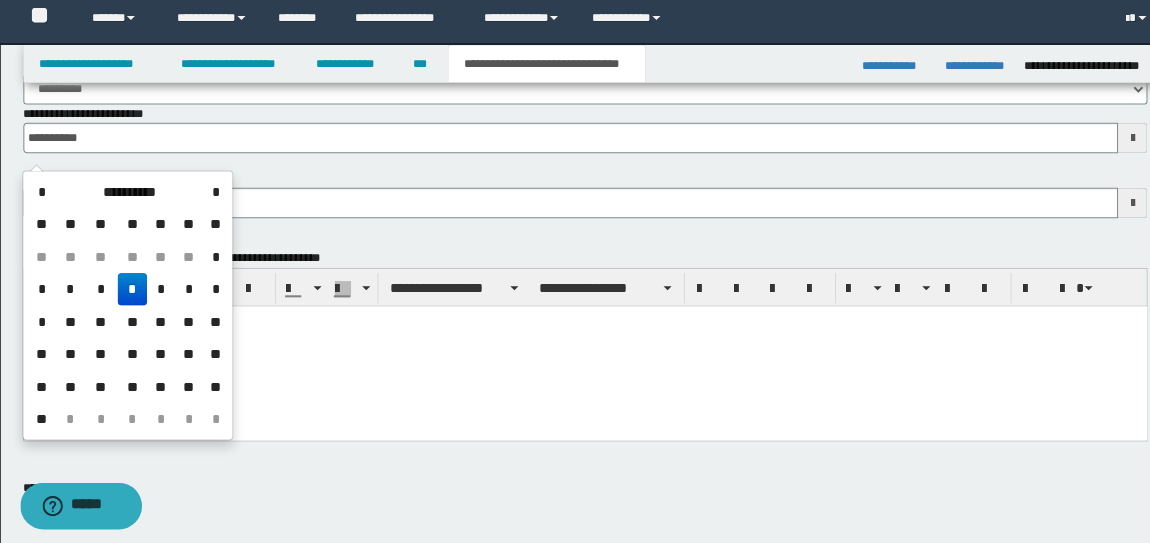 type 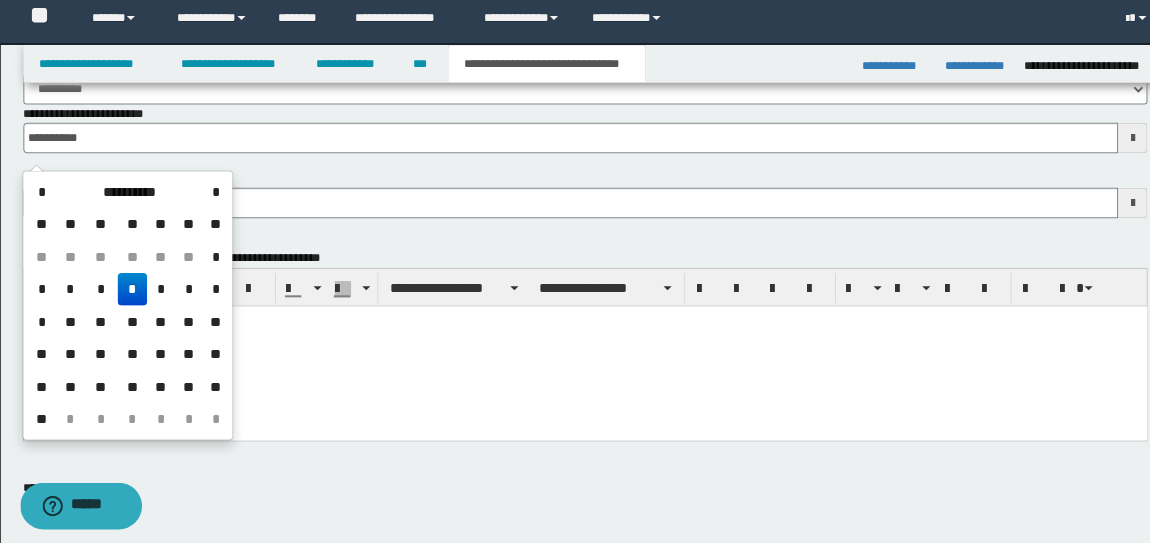 click on "**********" at bounding box center [576, 347] 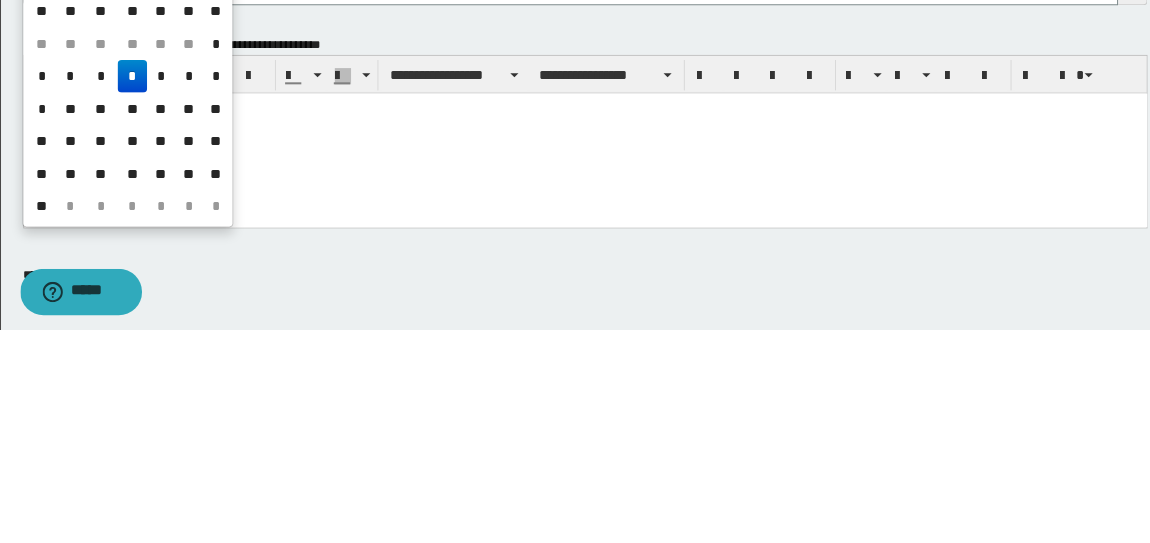 scroll, scrollTop: 545, scrollLeft: 0, axis: vertical 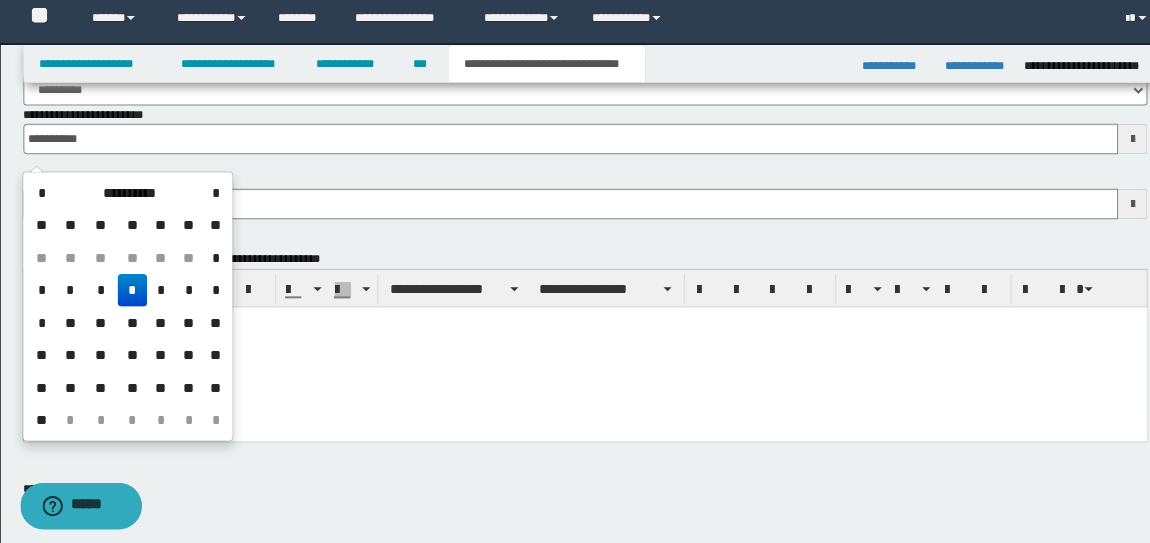 click on "*" at bounding box center [212, 197] 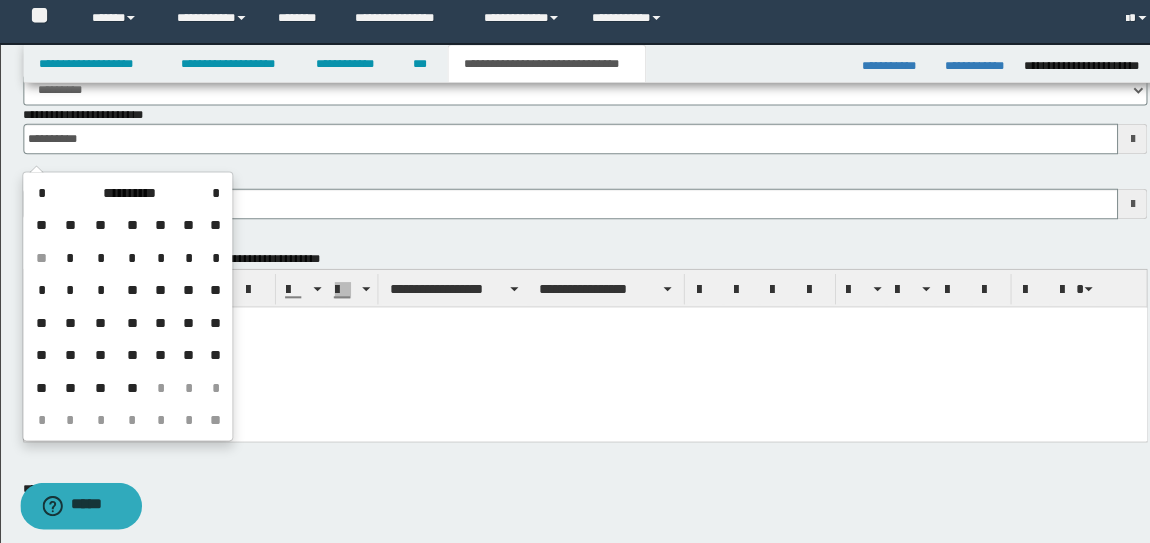 click on "*" at bounding box center (212, 197) 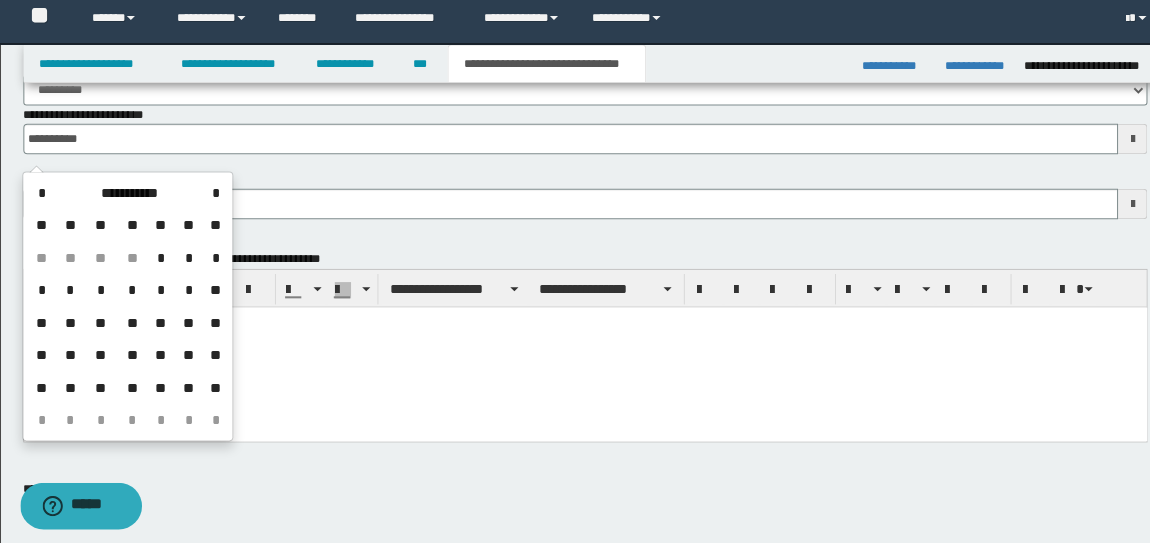 click on "**********" at bounding box center [576, 348] 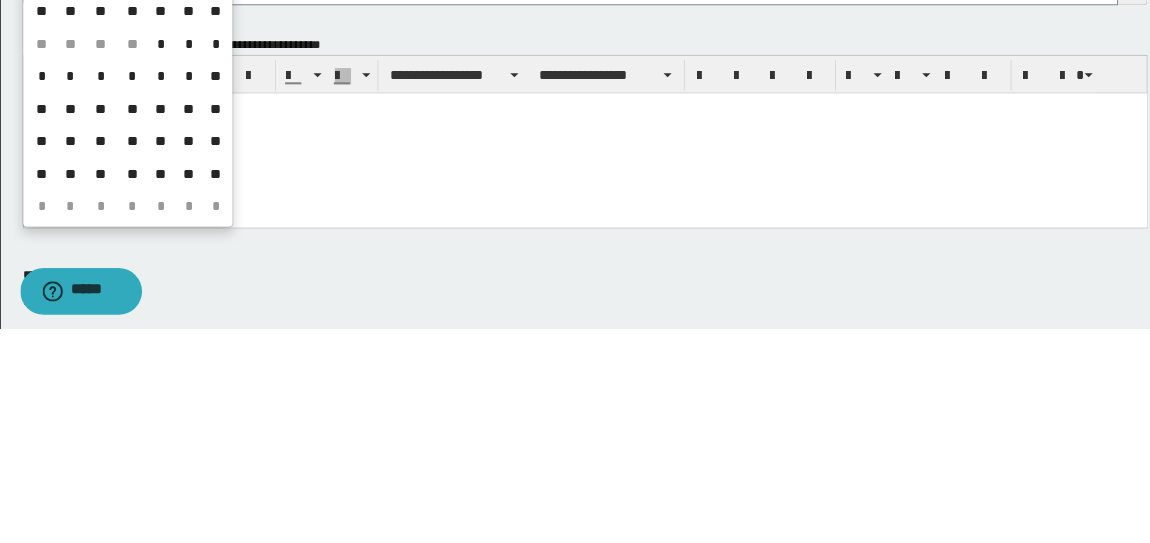 scroll, scrollTop: 544, scrollLeft: 0, axis: vertical 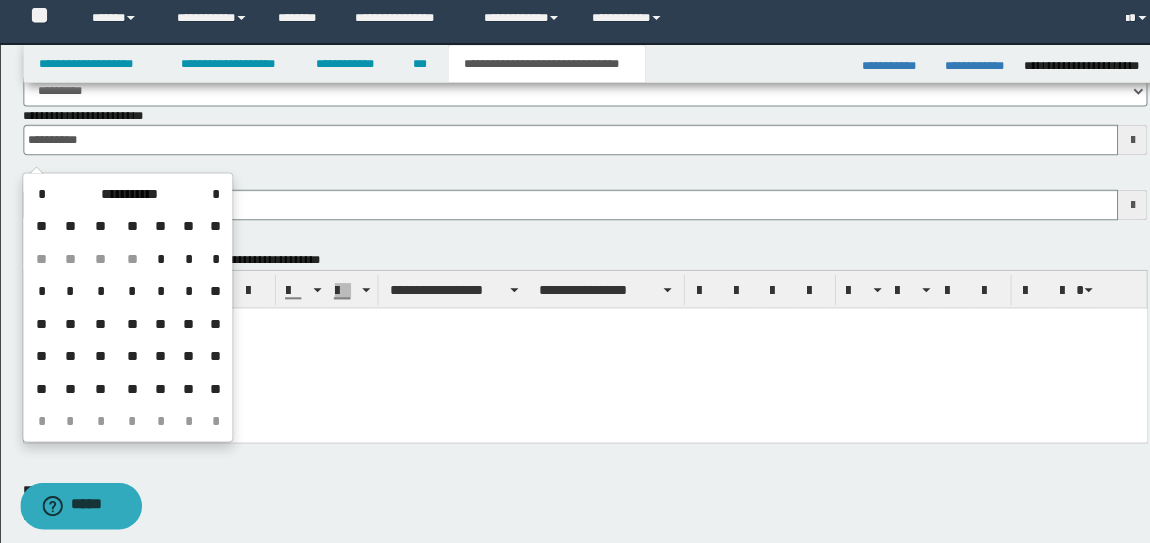 click on "**********" at bounding box center [576, 349] 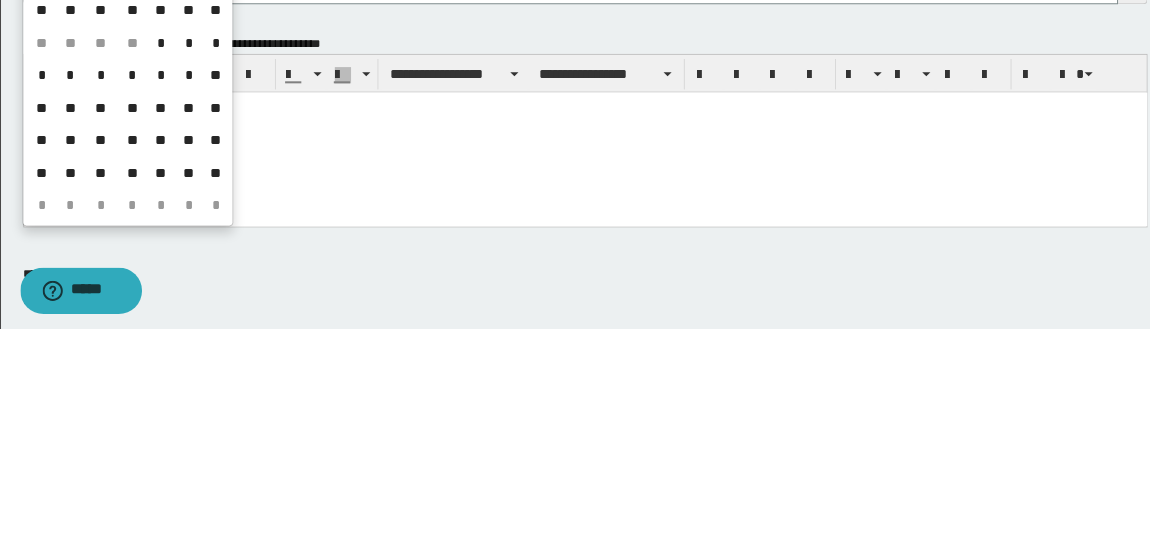 scroll, scrollTop: 544, scrollLeft: 0, axis: vertical 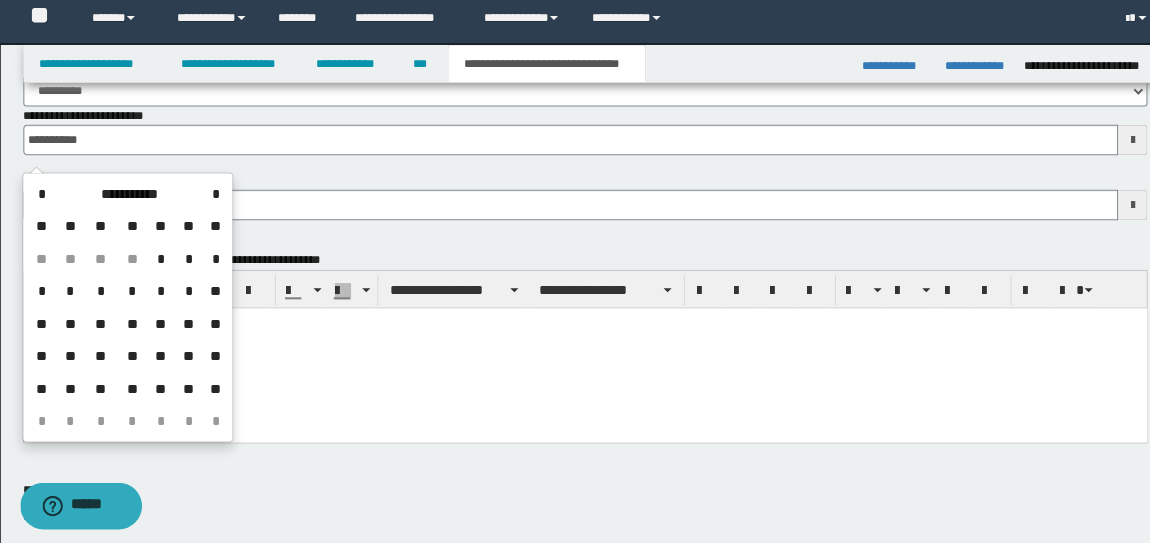 click on "**********" at bounding box center [576, 349] 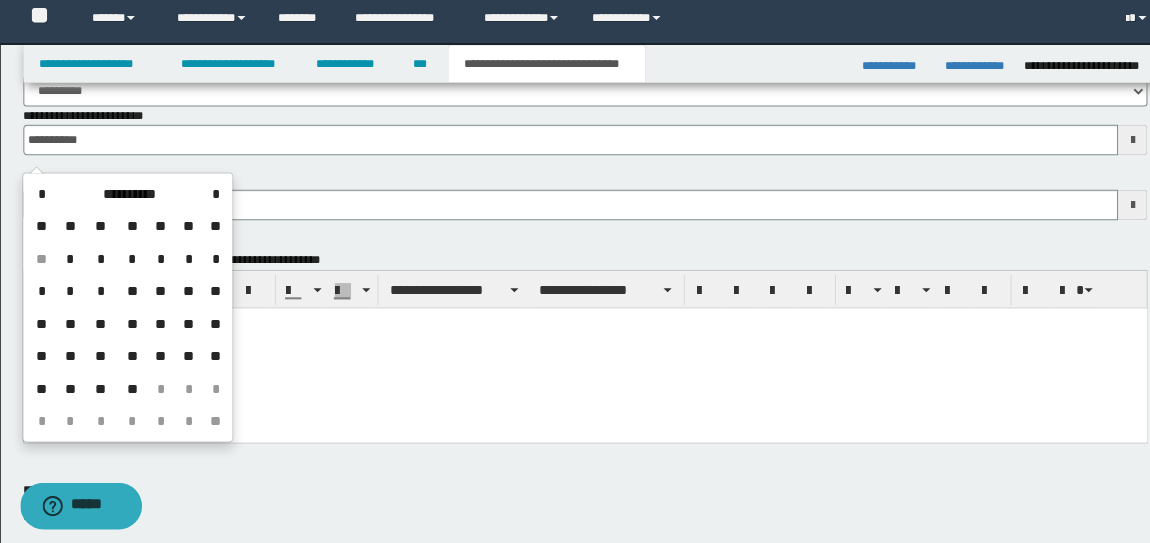 click on "**********" at bounding box center [576, 349] 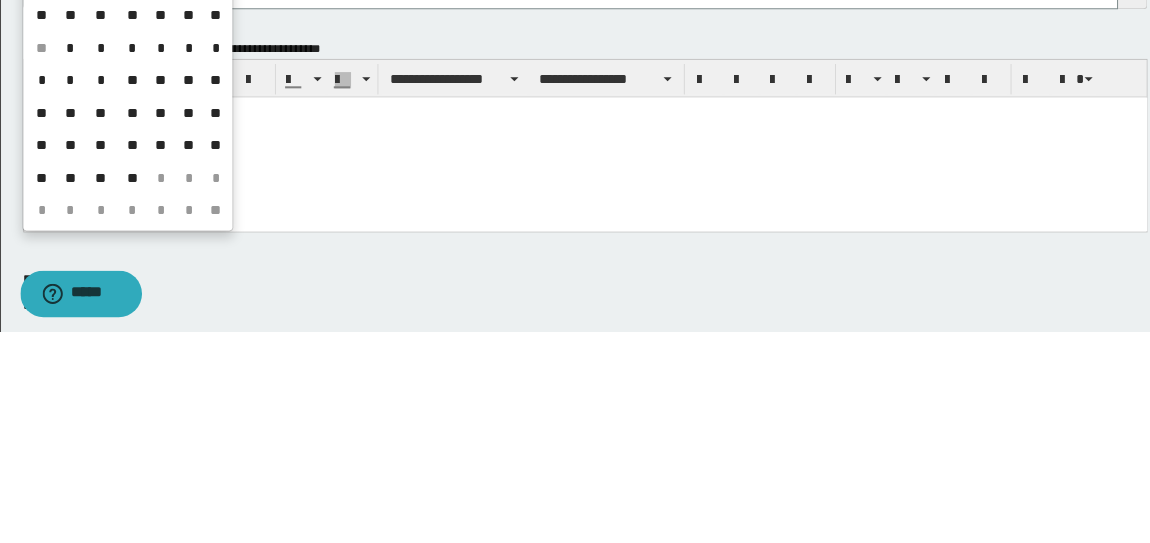 scroll, scrollTop: 543, scrollLeft: 0, axis: vertical 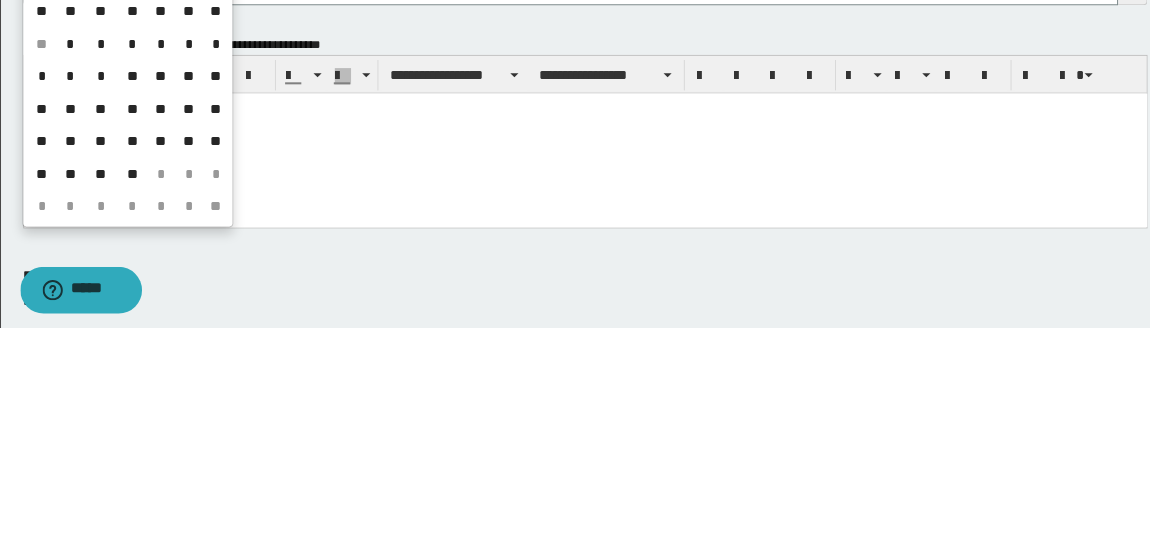 type on "**********" 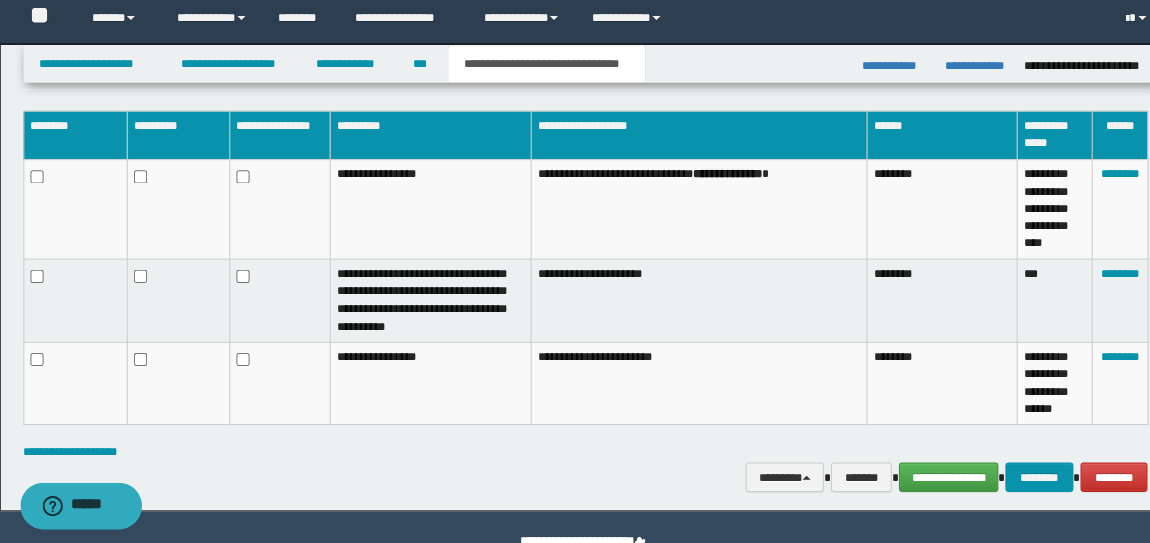 scroll, scrollTop: 1652, scrollLeft: 0, axis: vertical 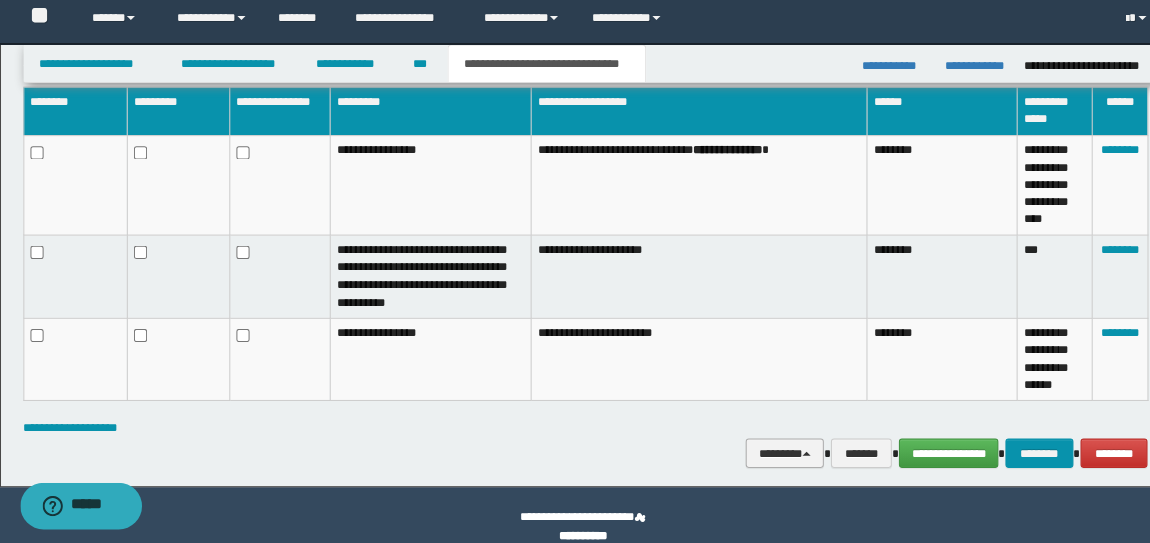 click on "********" at bounding box center [773, 453] 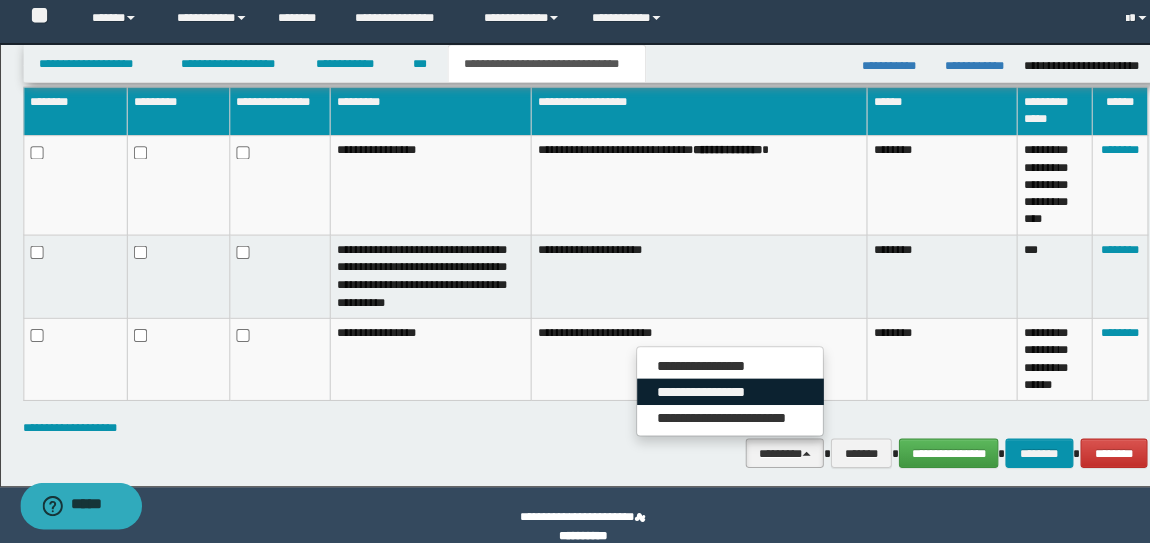 click on "**********" at bounding box center [720, 393] 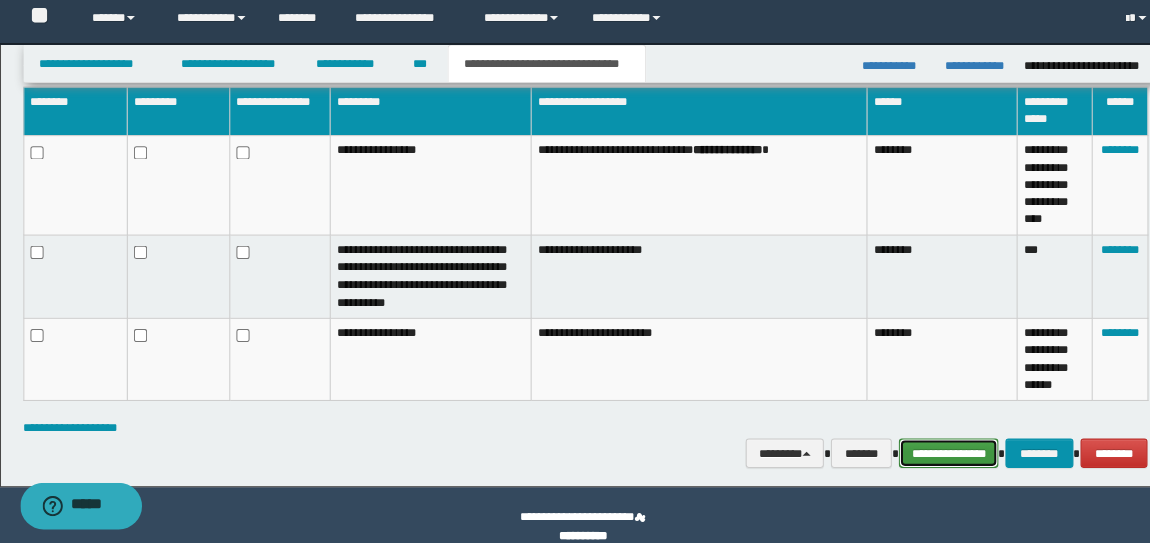 click on "**********" at bounding box center (934, 453) 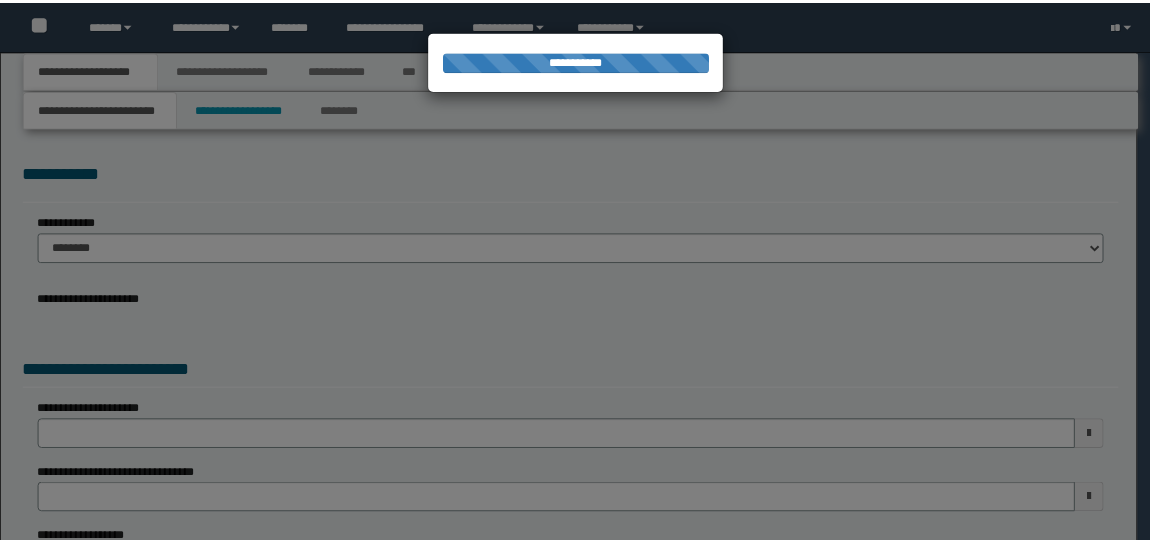 scroll, scrollTop: 0, scrollLeft: 0, axis: both 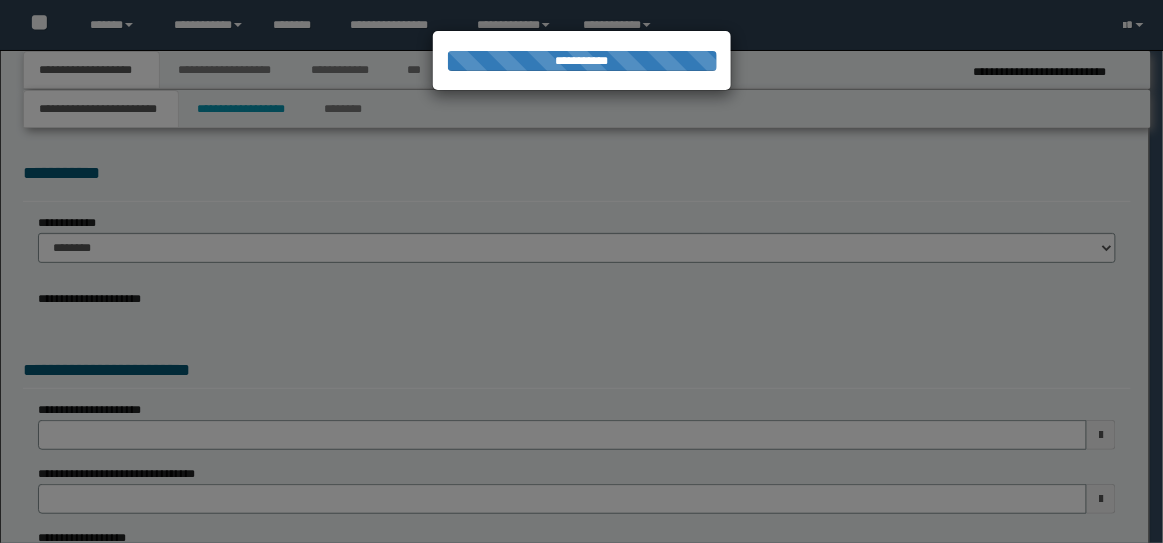type on "**********" 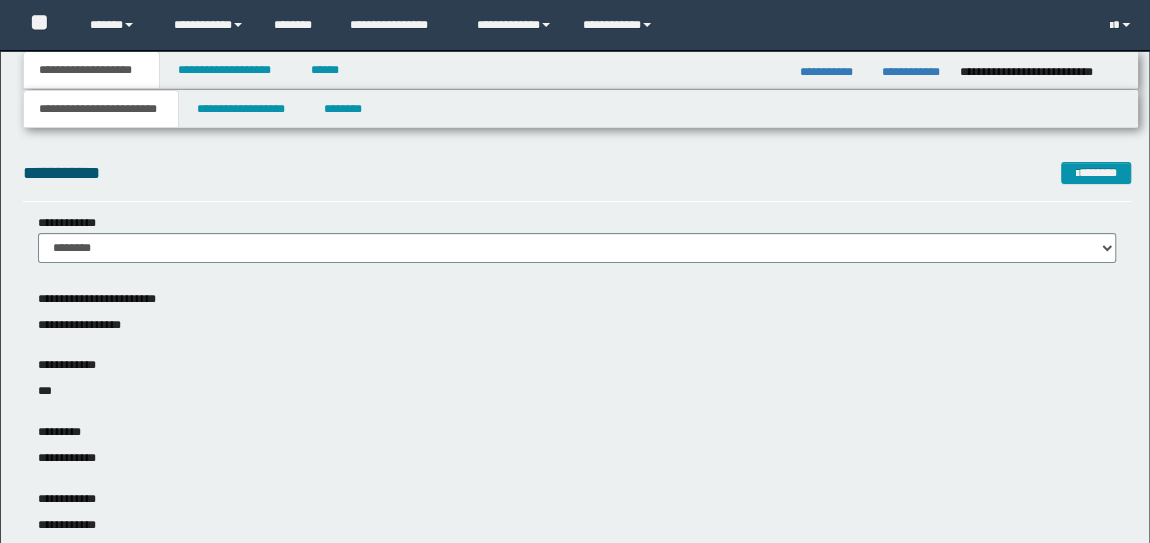 scroll, scrollTop: 0, scrollLeft: 0, axis: both 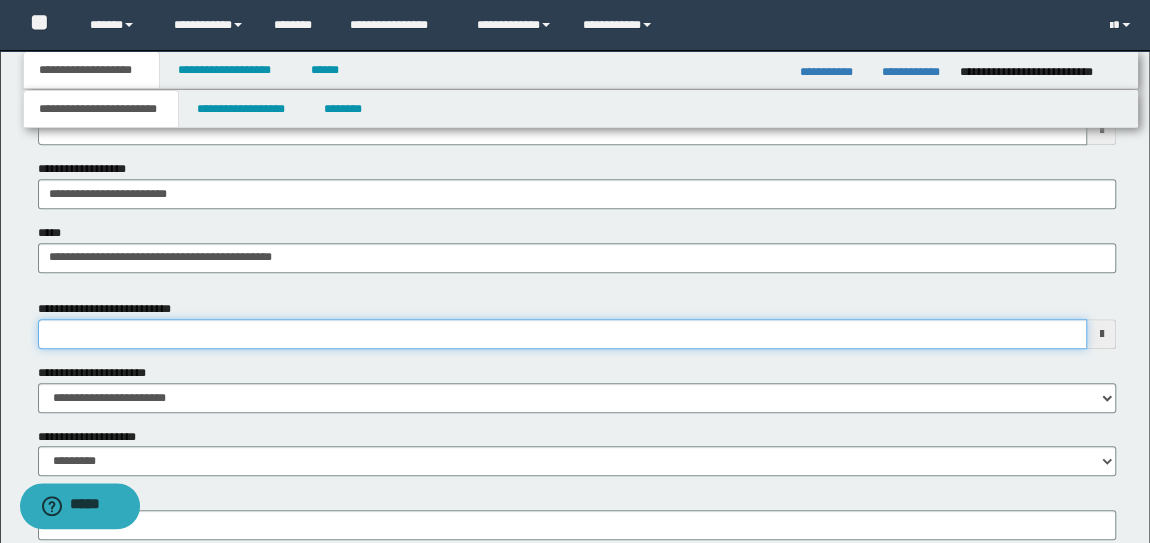 click on "**********" at bounding box center (563, 334) 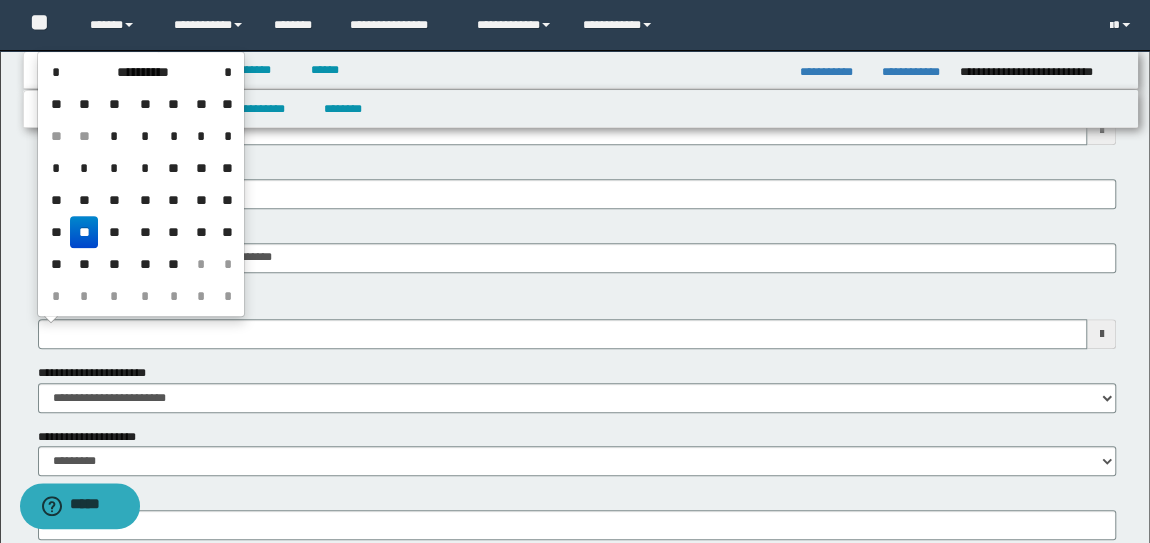 click on "**" at bounding box center (145, 232) 